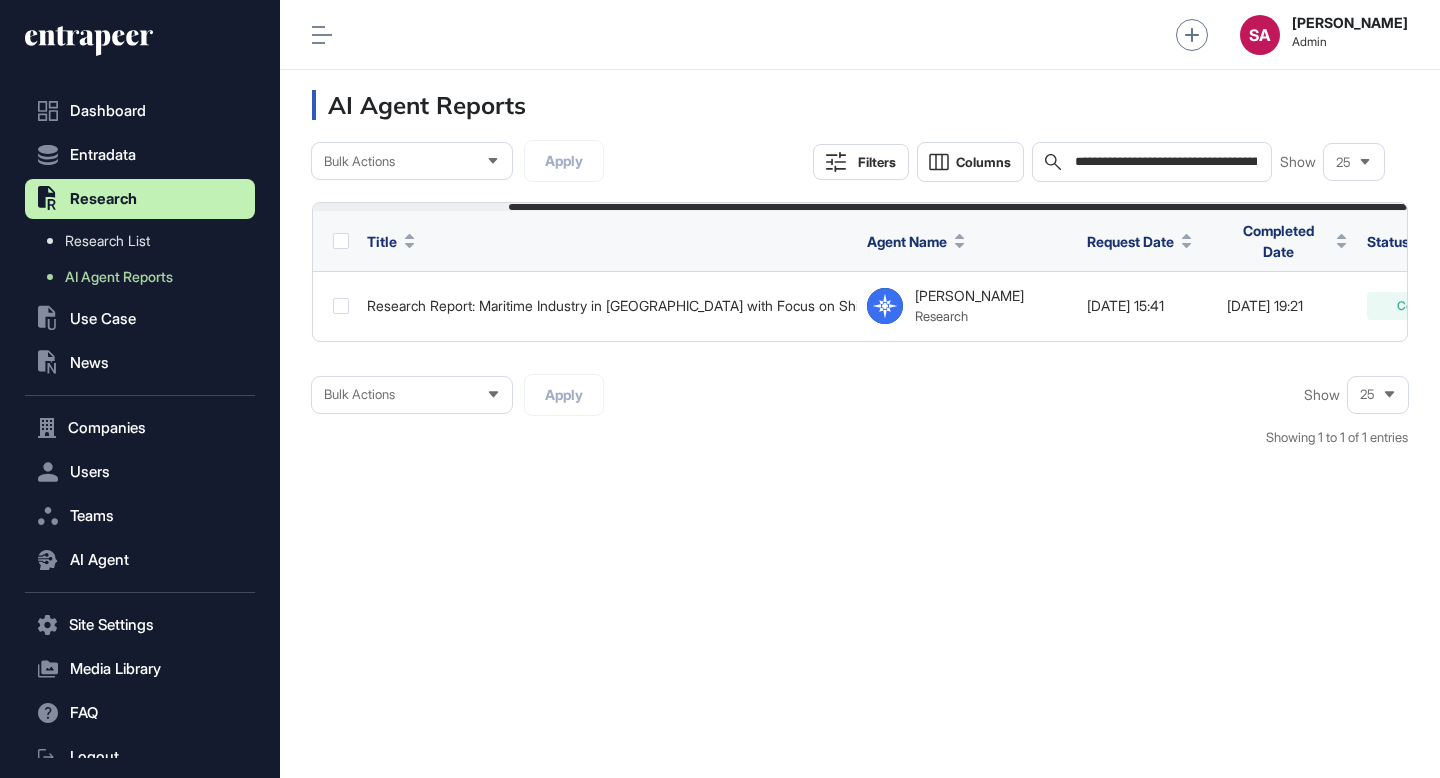 scroll, scrollTop: 0, scrollLeft: 0, axis: both 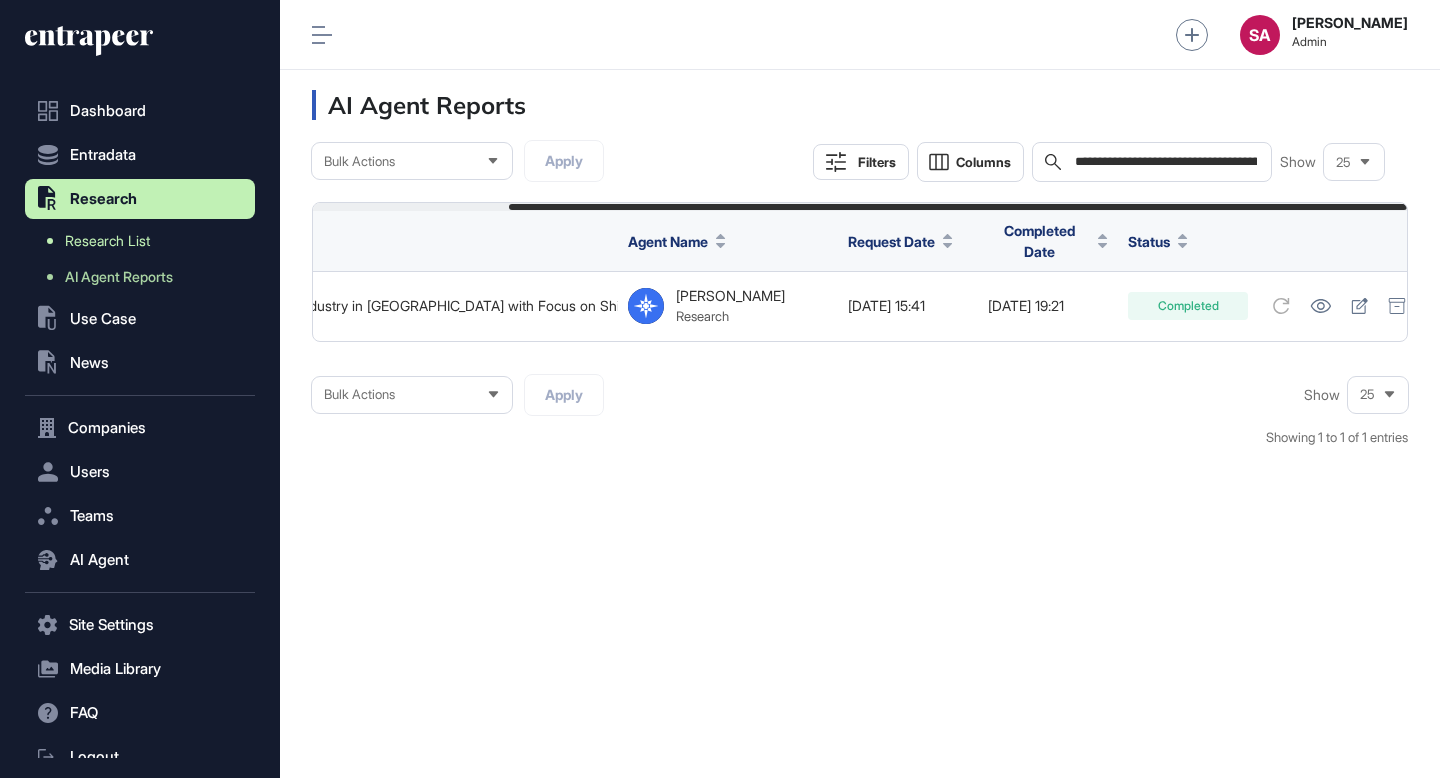 click on "Research List" at bounding box center (107, 241) 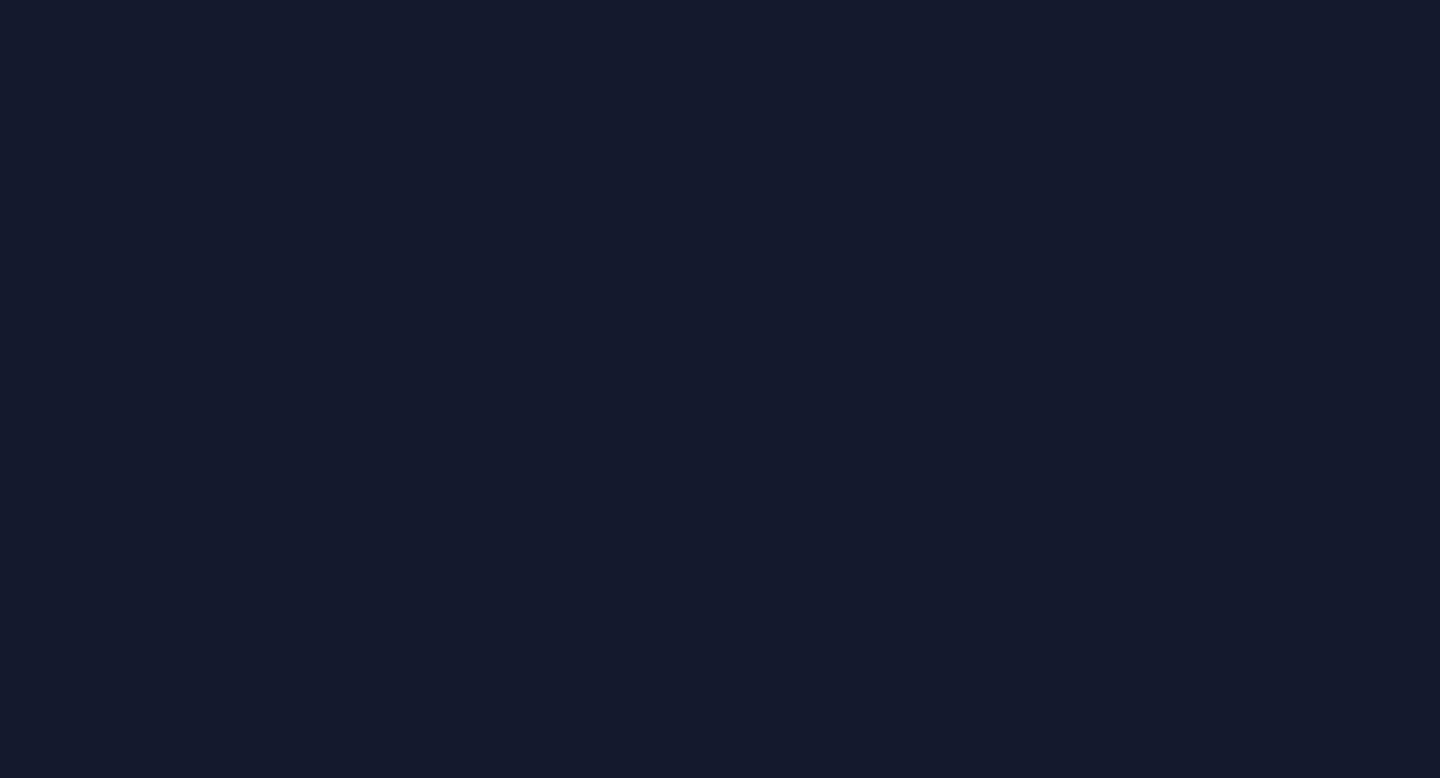 scroll, scrollTop: 0, scrollLeft: 0, axis: both 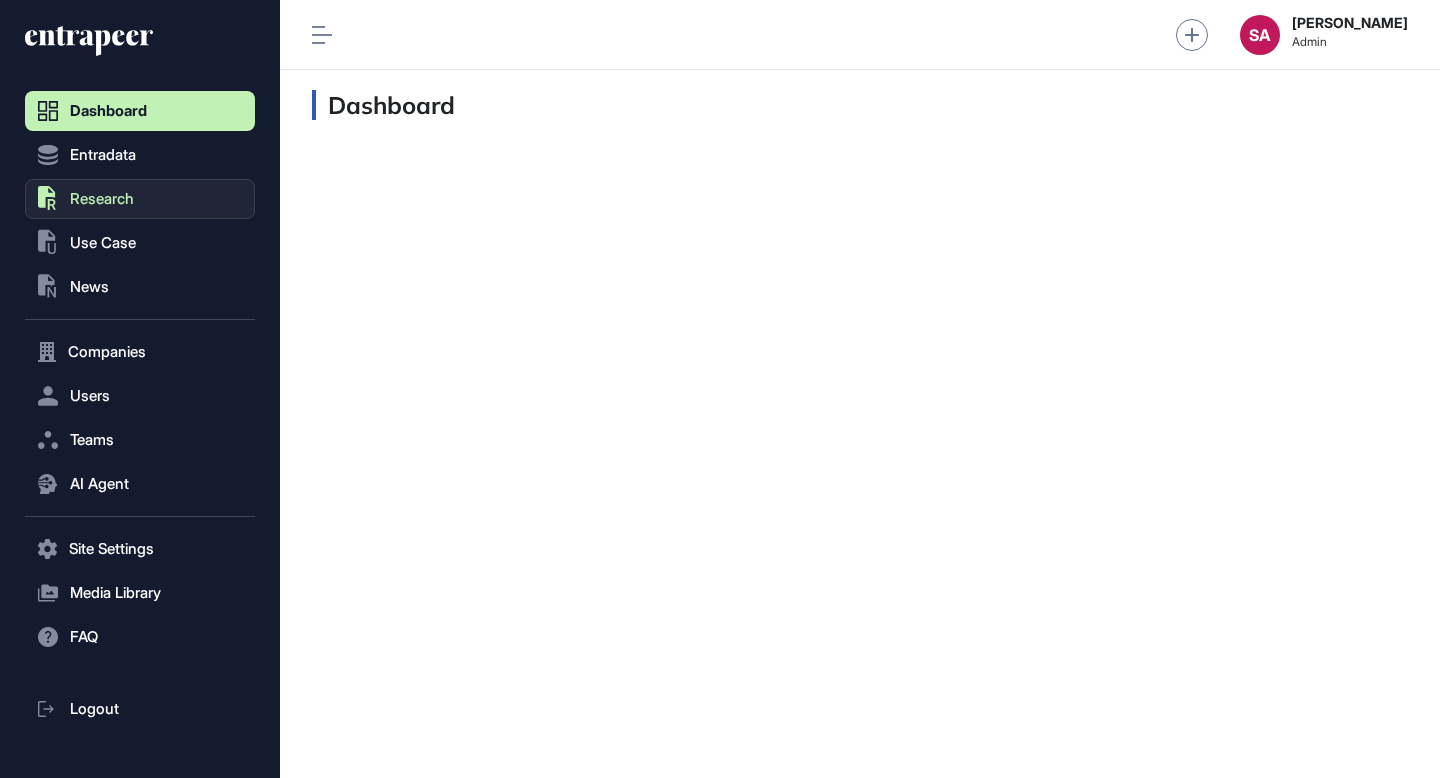 click on "Research" at bounding box center (102, 199) 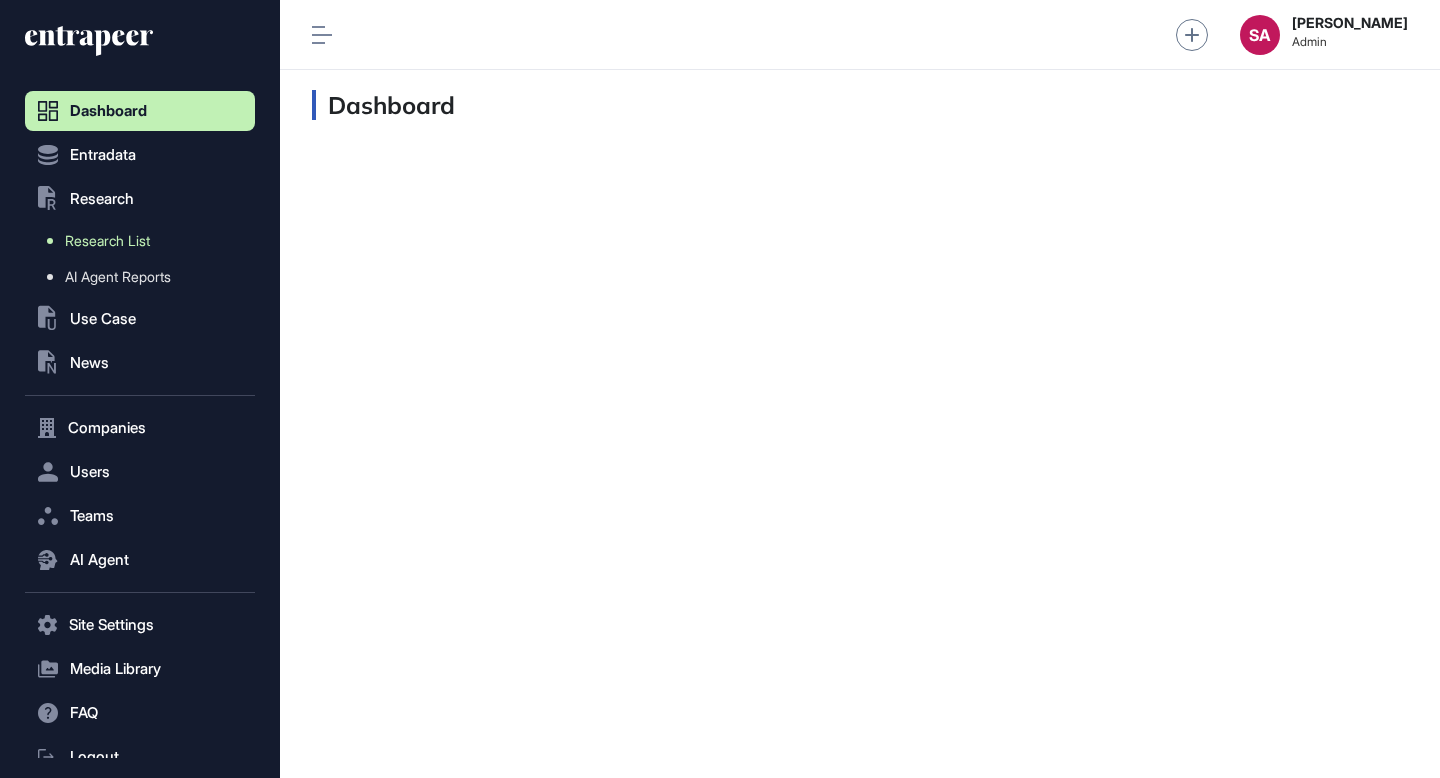click on "Research List" at bounding box center (107, 241) 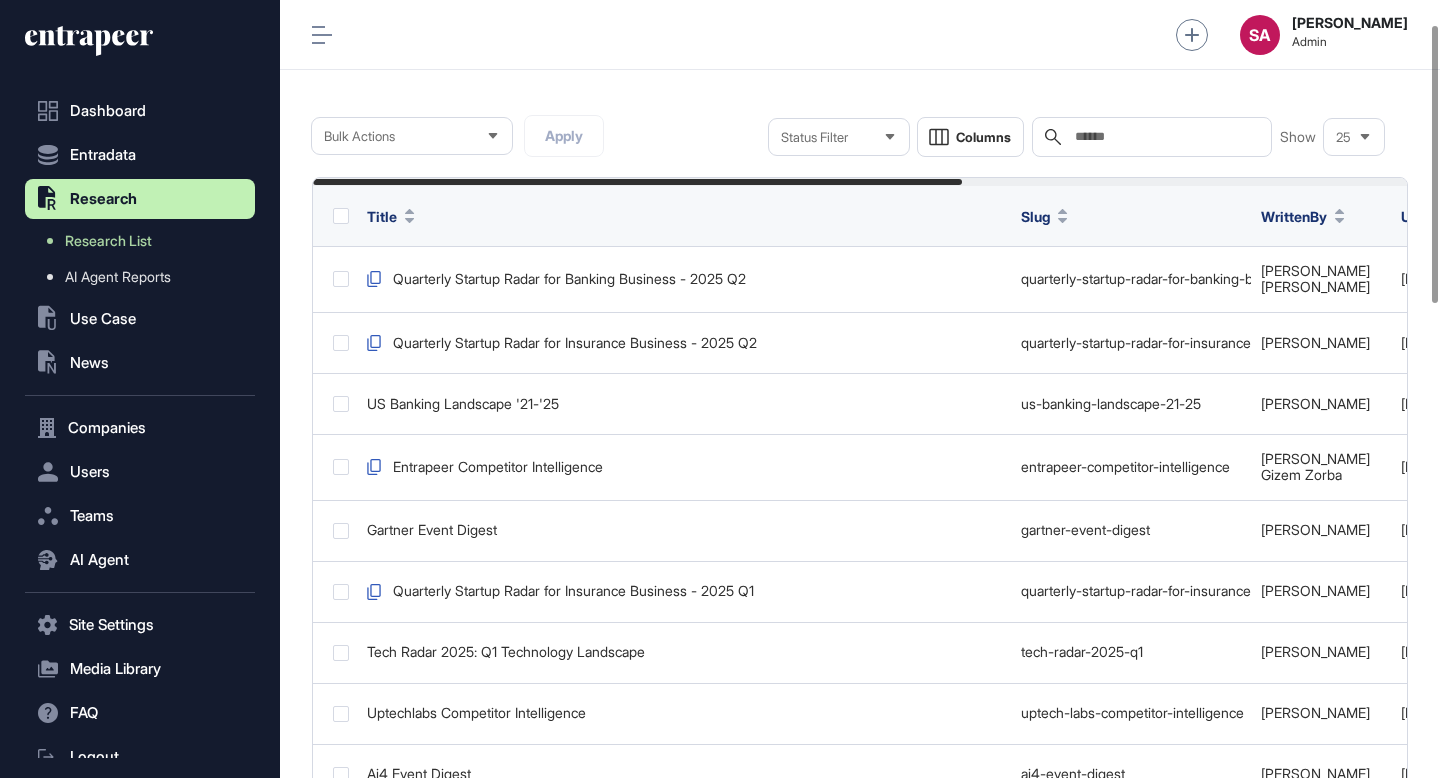 scroll, scrollTop: 0, scrollLeft: 0, axis: both 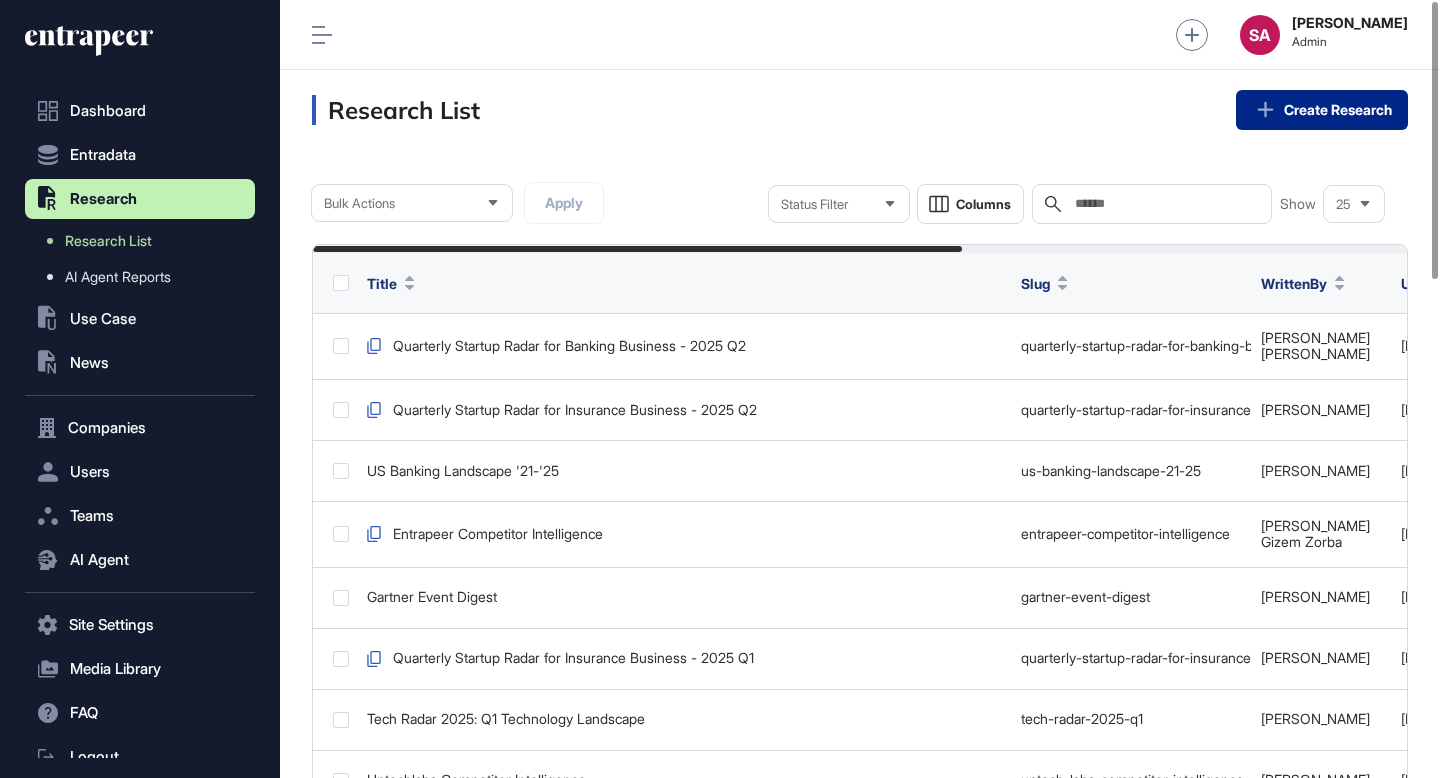 click on "Create Research" at bounding box center (1322, 110) 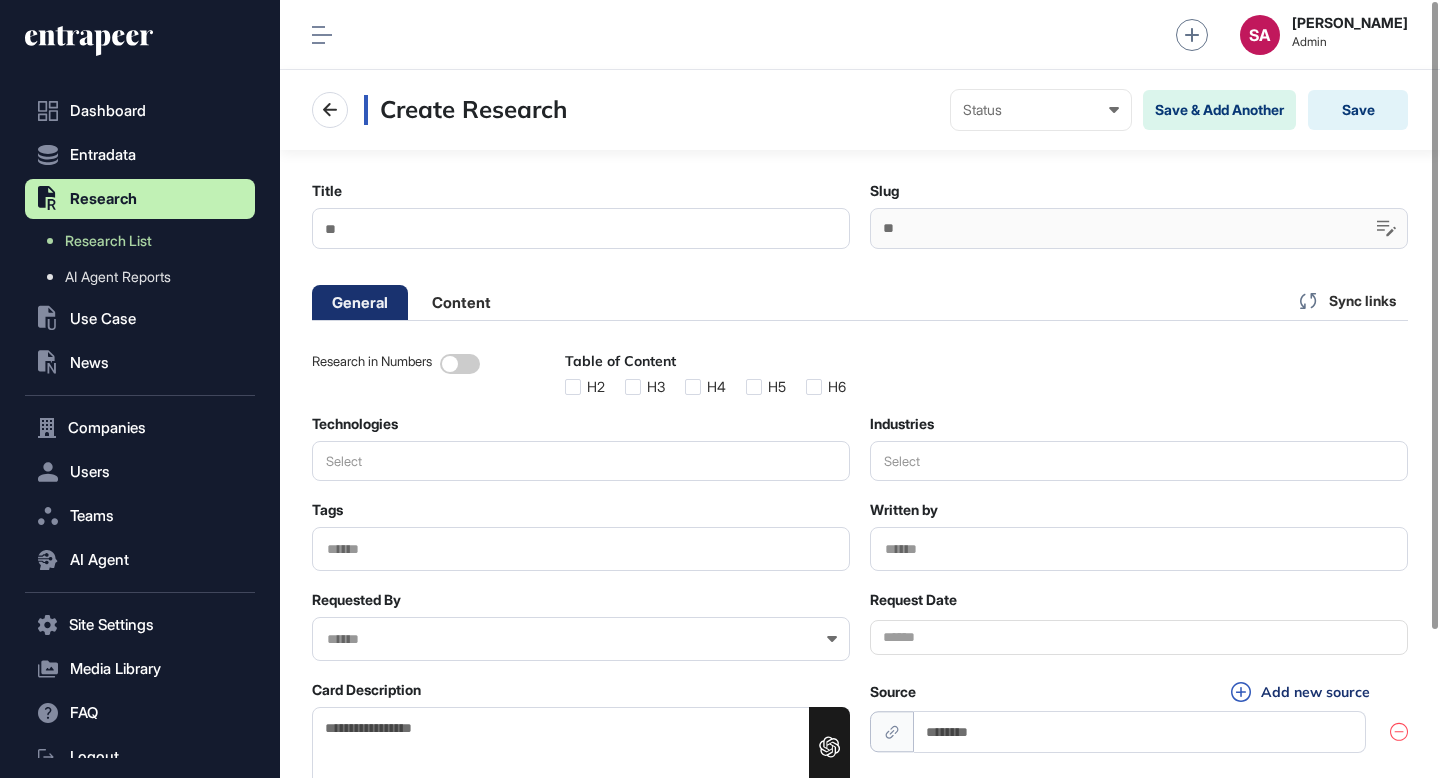 click on "Title" at bounding box center (581, 228) 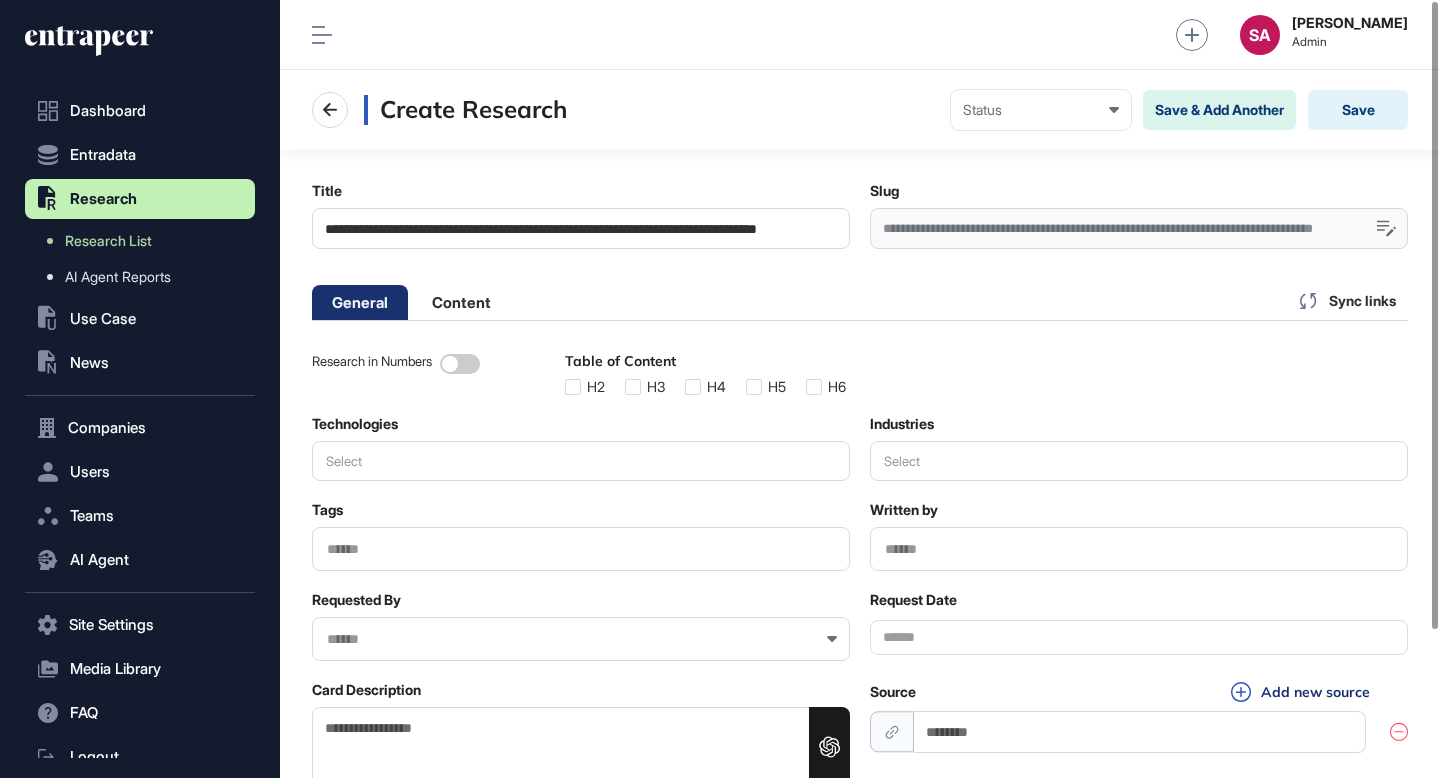scroll, scrollTop: 0, scrollLeft: 104, axis: horizontal 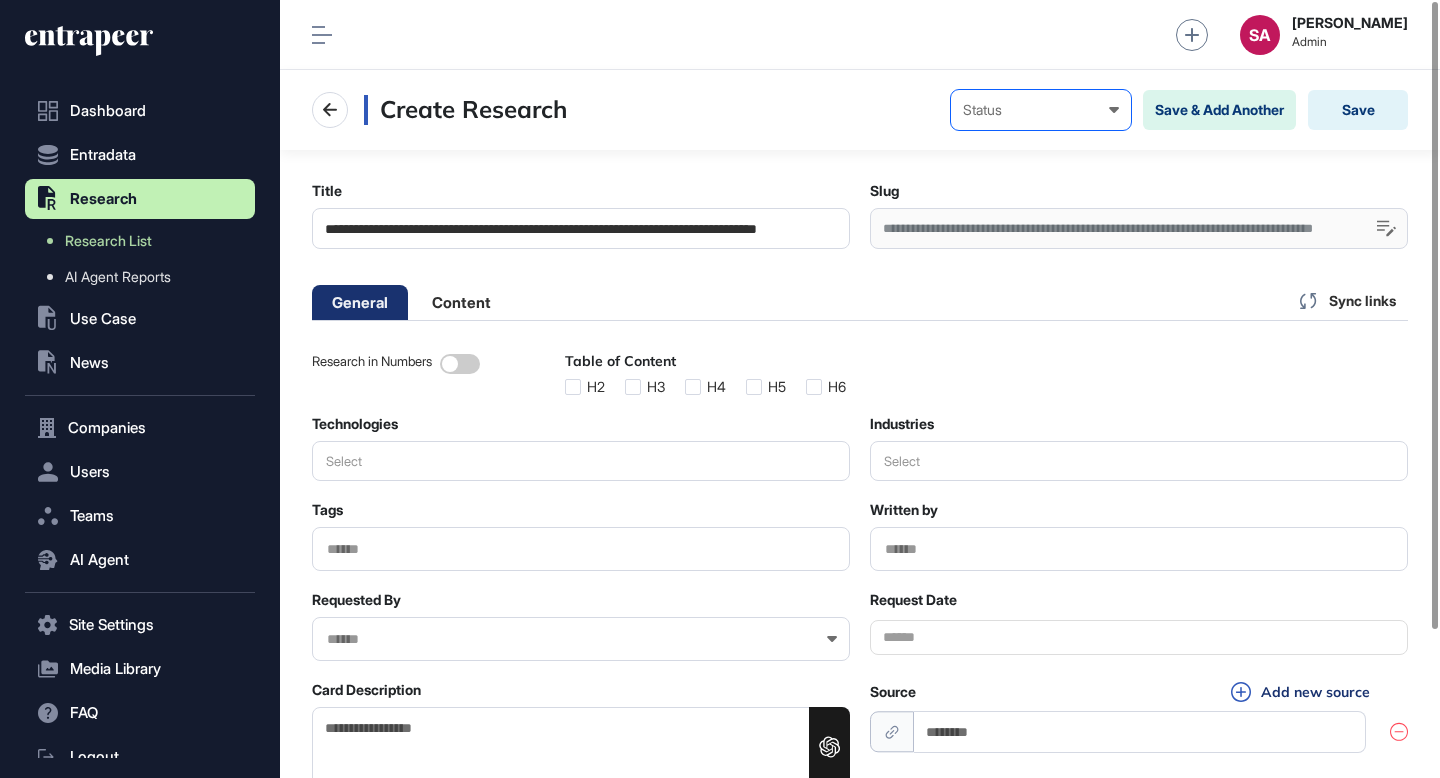 type on "**********" 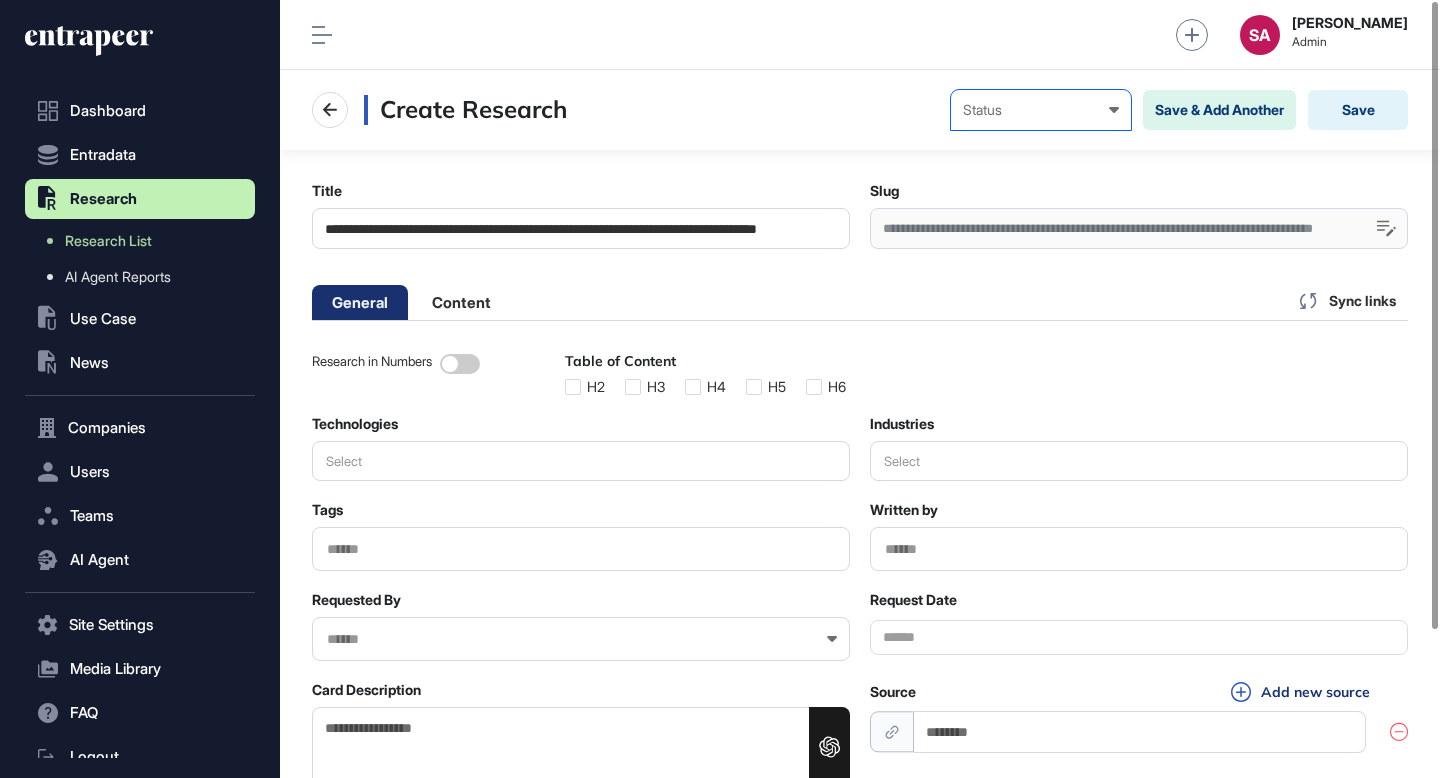 click on "Status" at bounding box center [1041, 110] 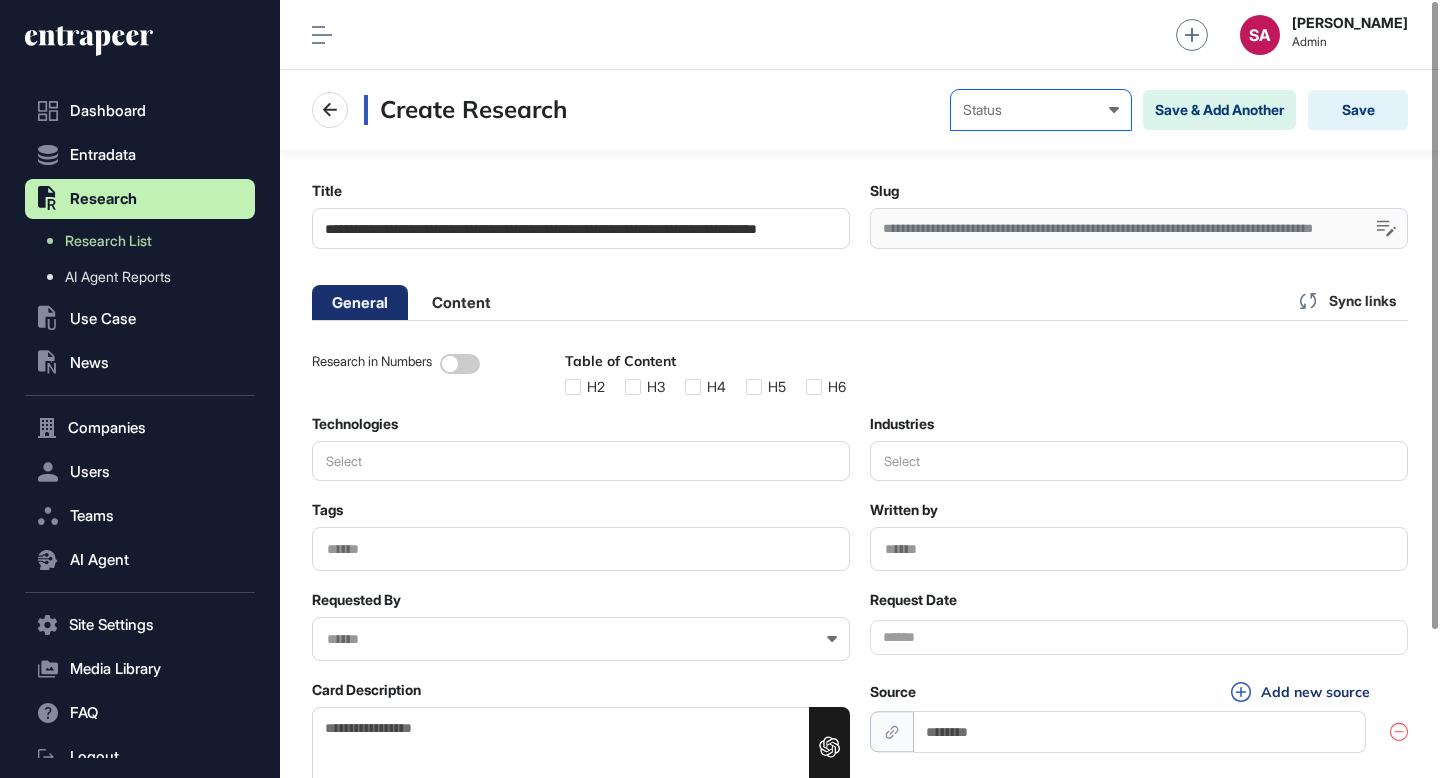 click on "Draft" 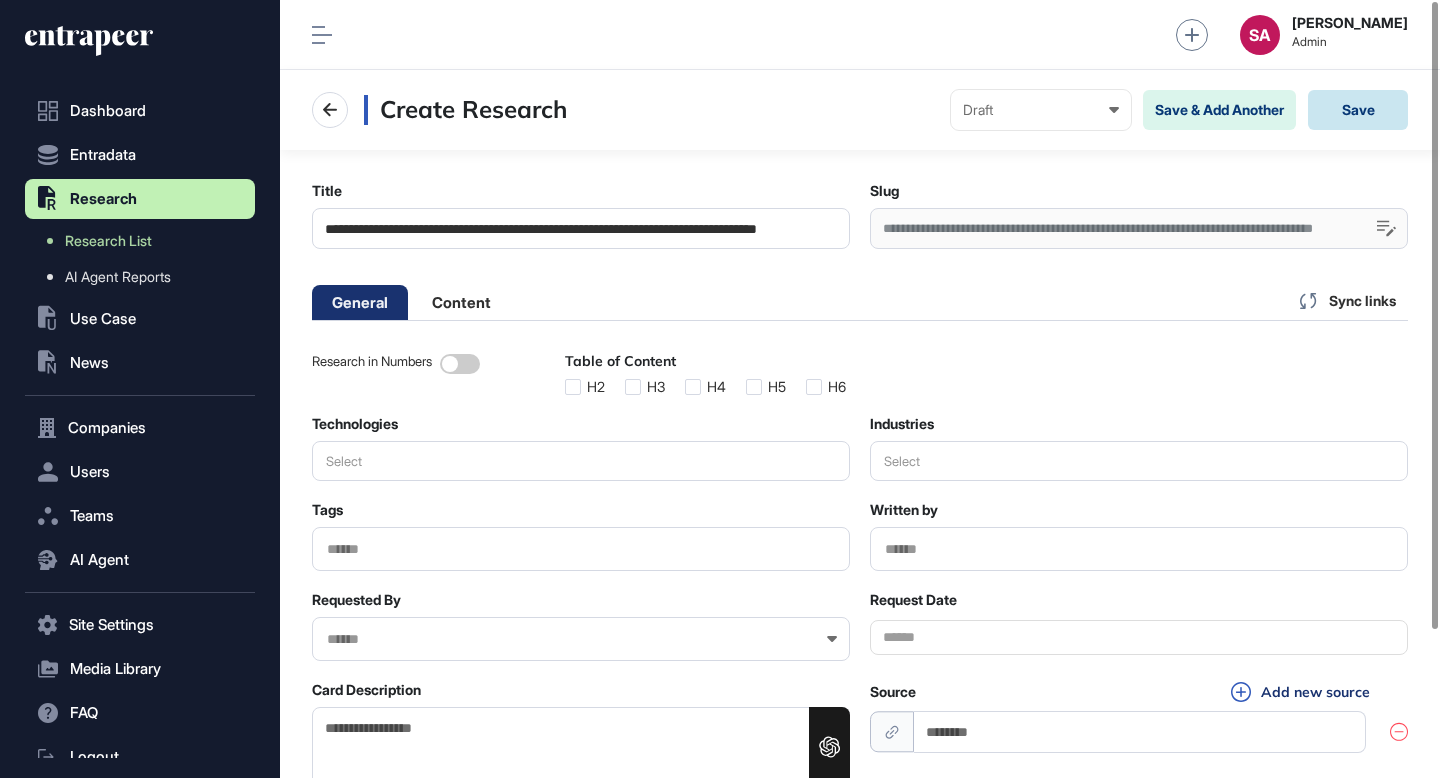 click on "Save" at bounding box center (1358, 110) 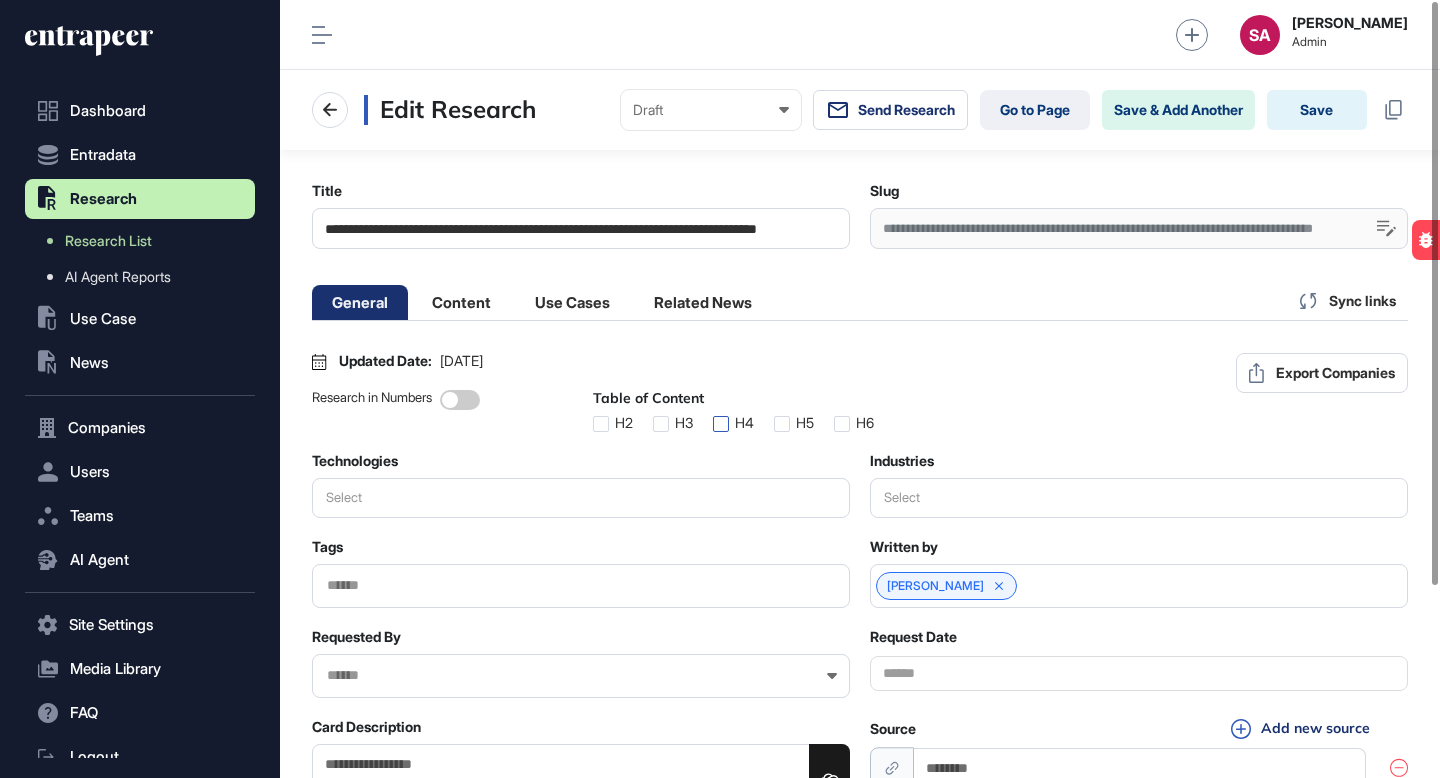 click at bounding box center [721, 424] 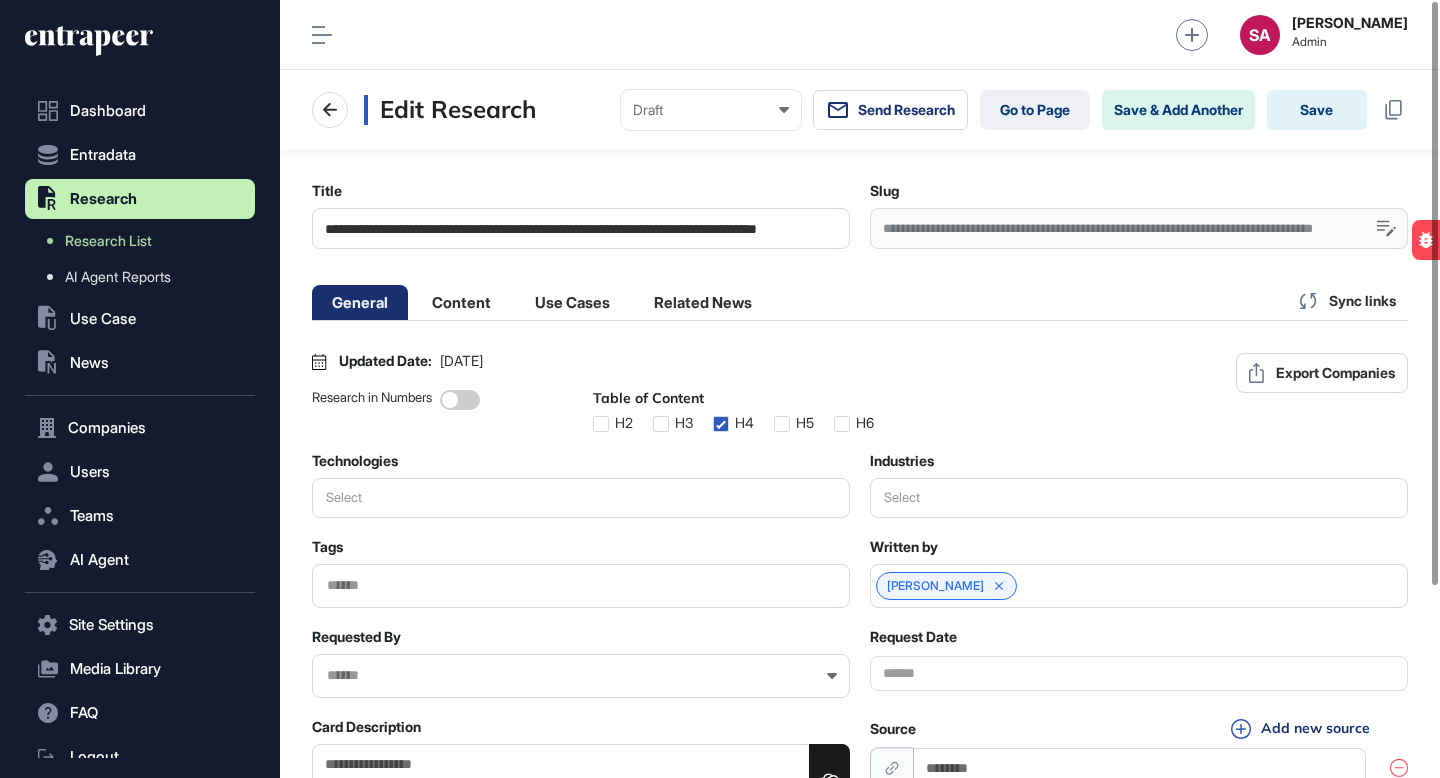 click on "H5" 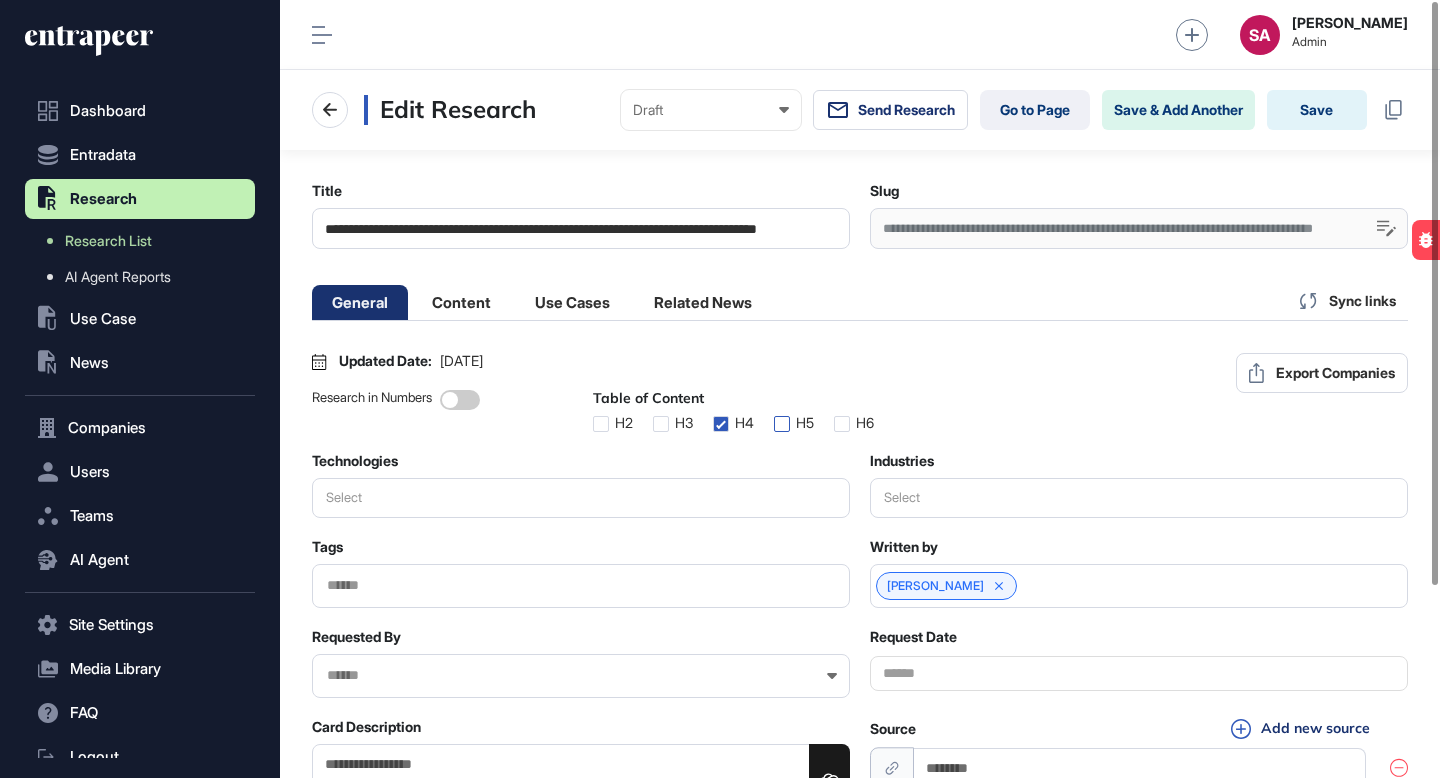 click at bounding box center (782, 424) 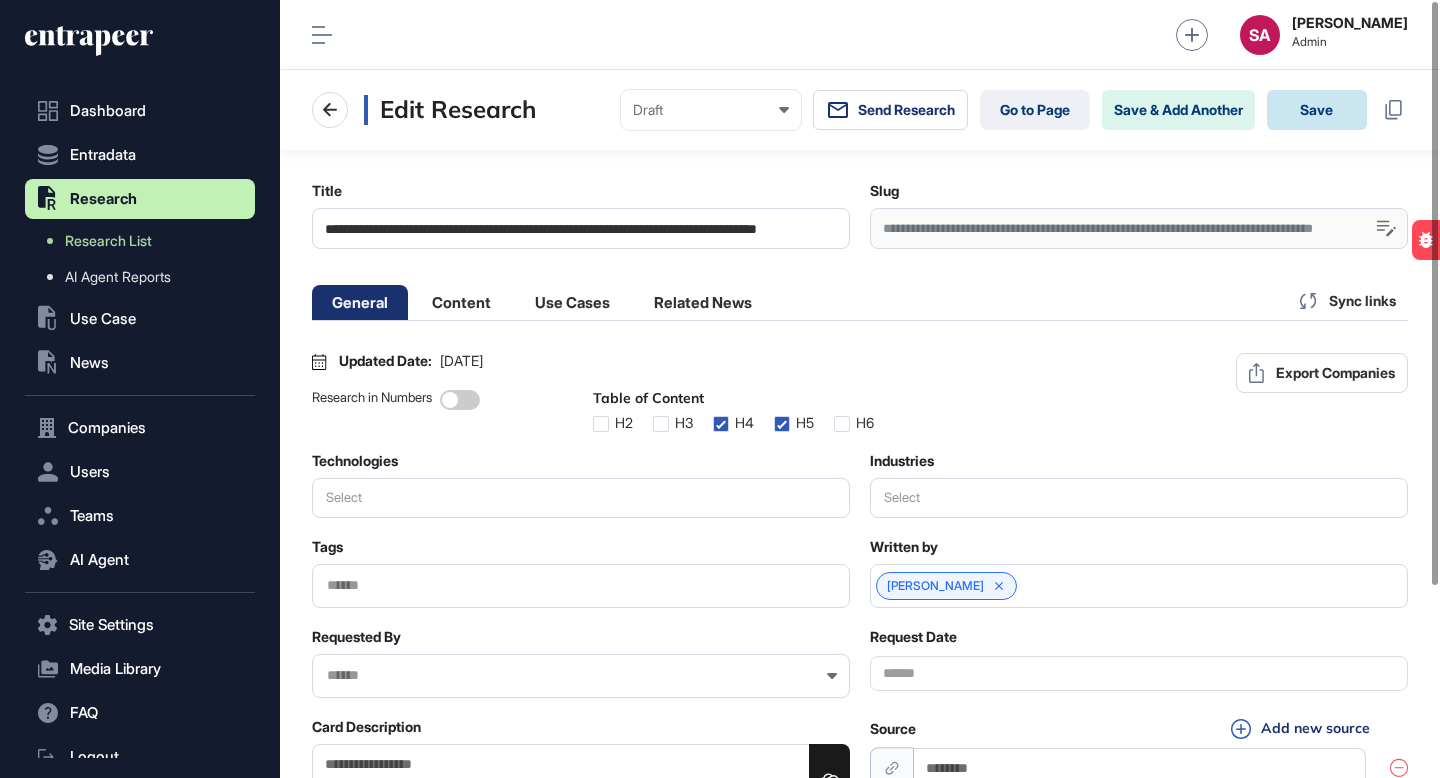 click on "Save" 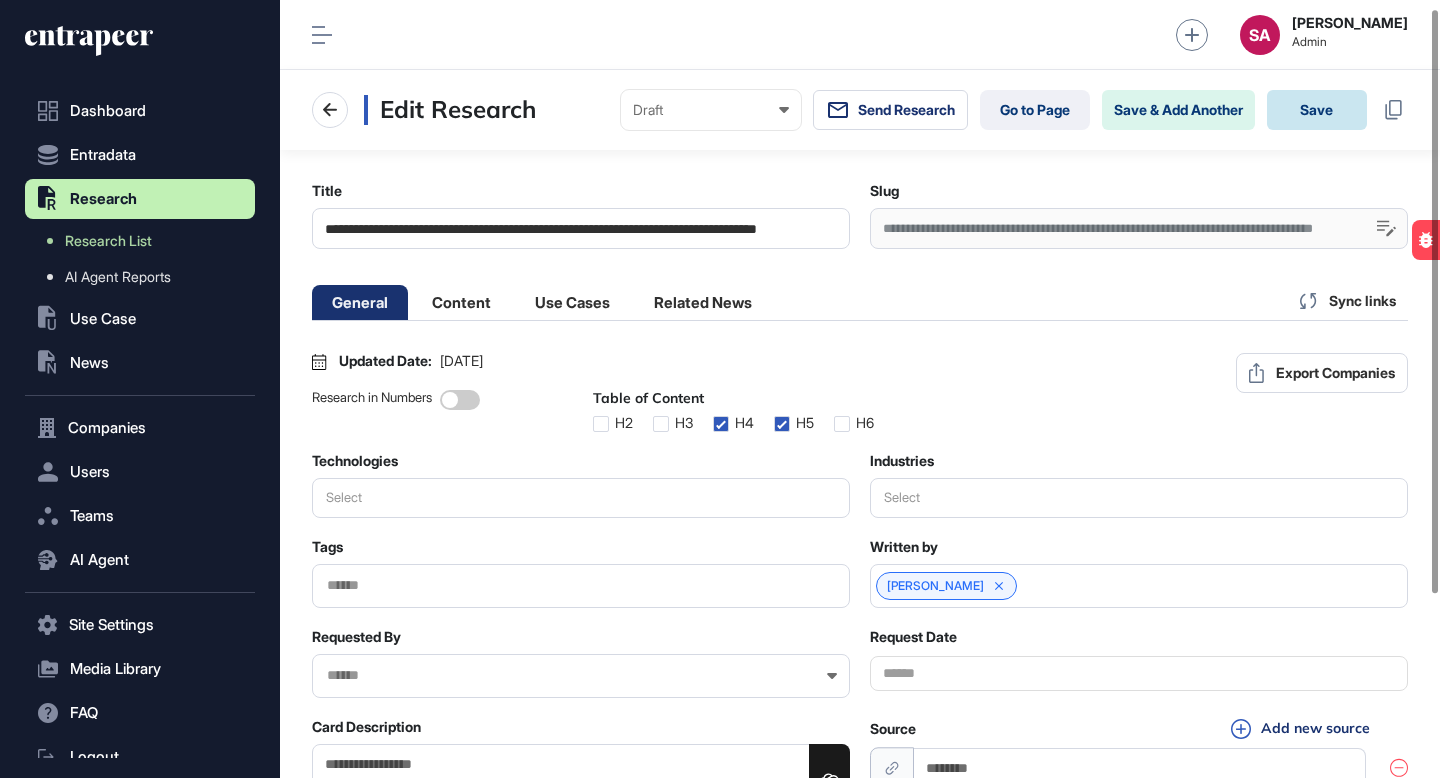 scroll, scrollTop: 11, scrollLeft: 0, axis: vertical 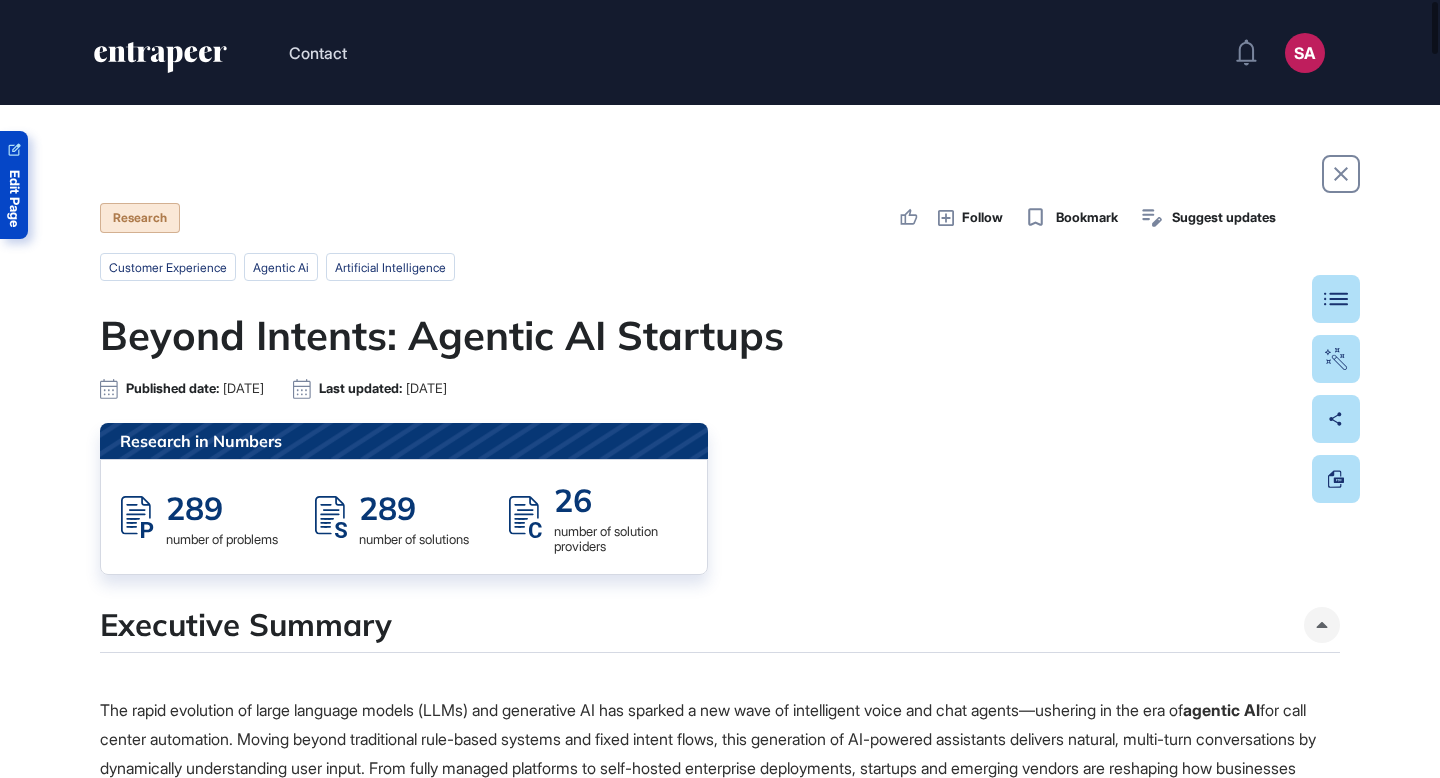 click on "Edit Page" at bounding box center [14, 185] 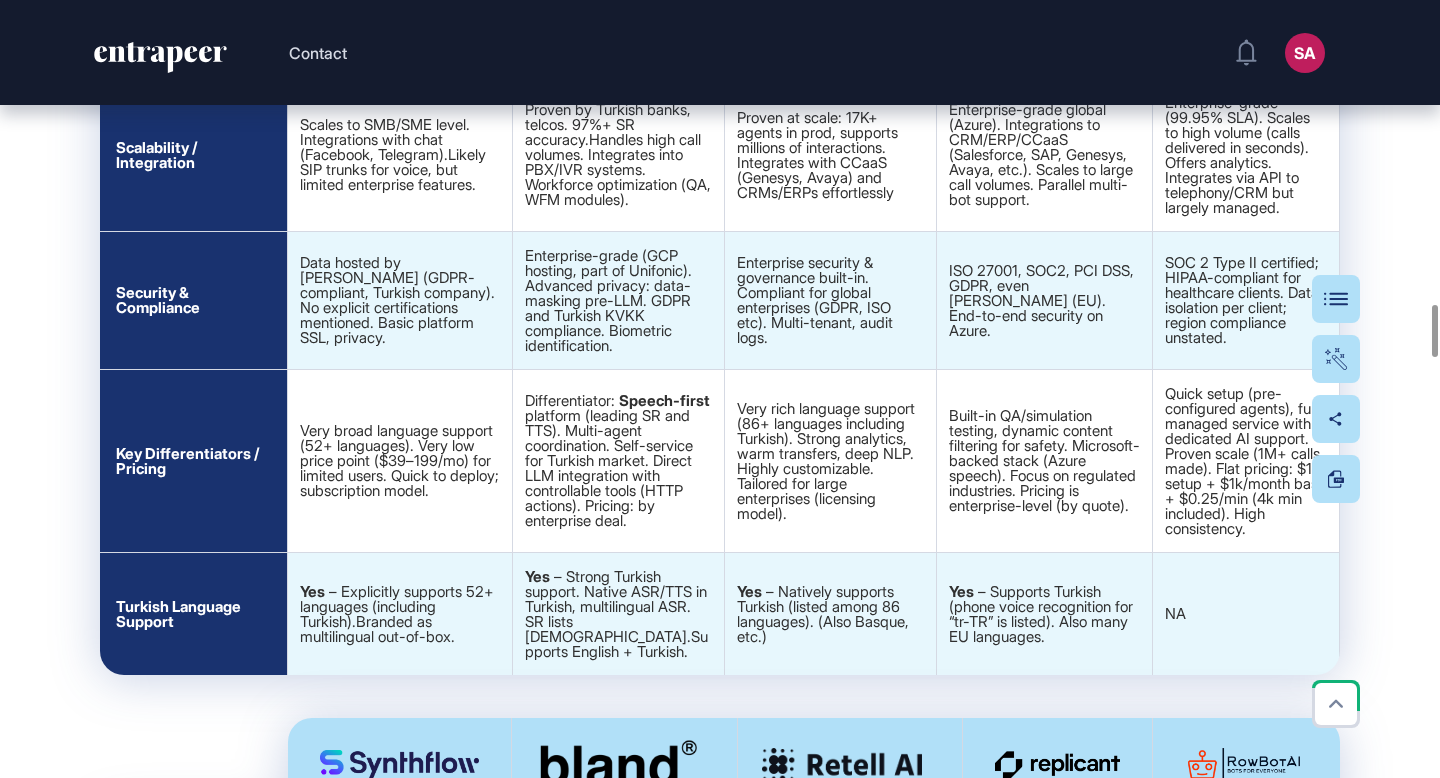 scroll, scrollTop: 3942, scrollLeft: 0, axis: vertical 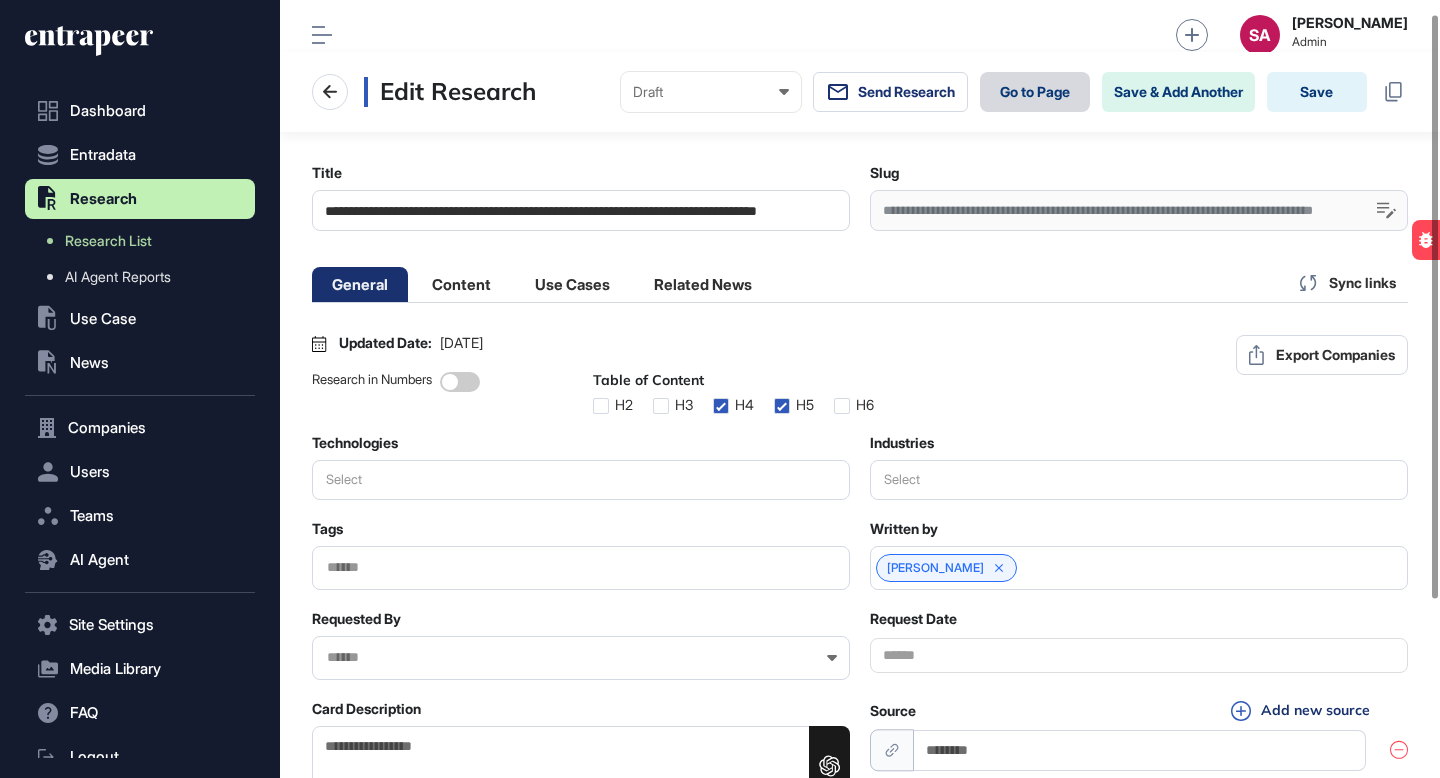 click on "Go to Page" 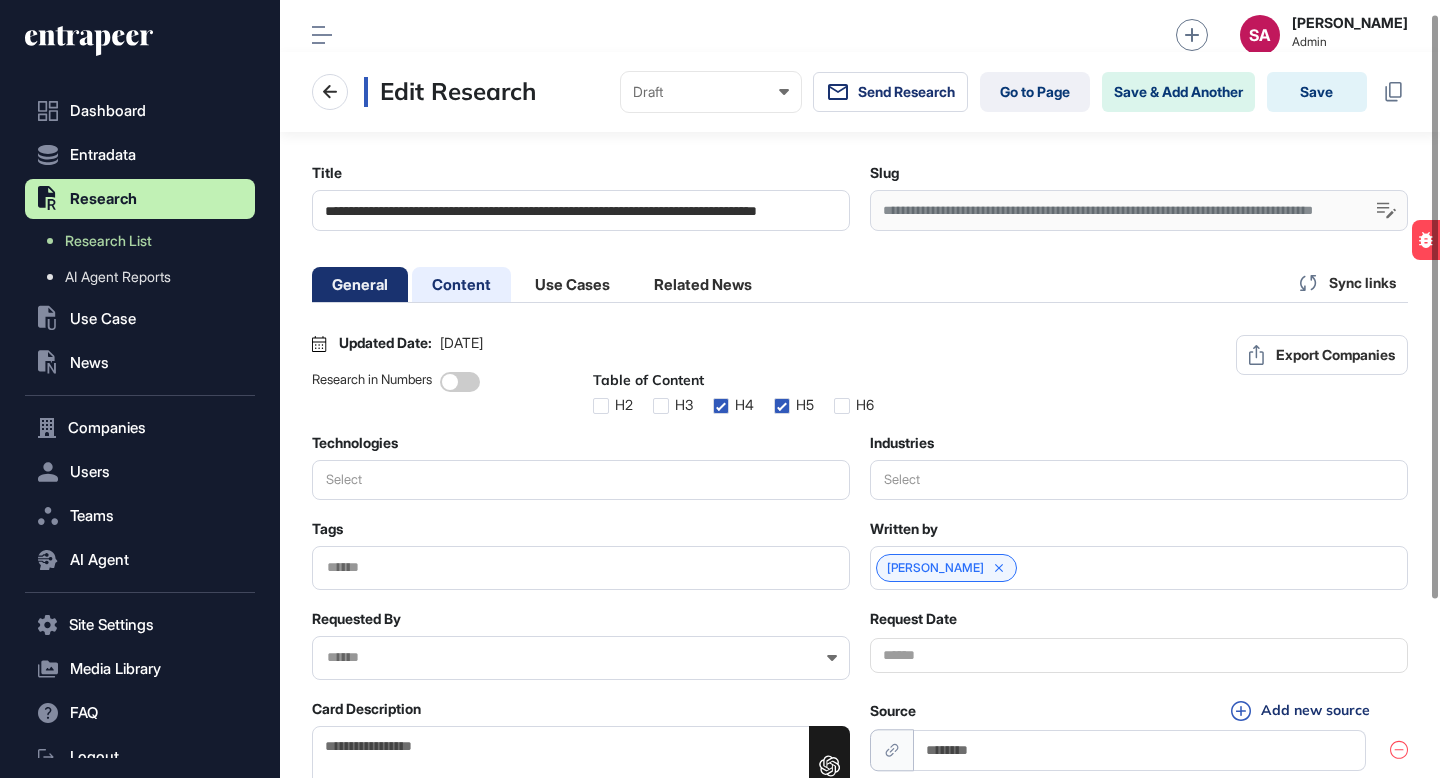 click on "Content" 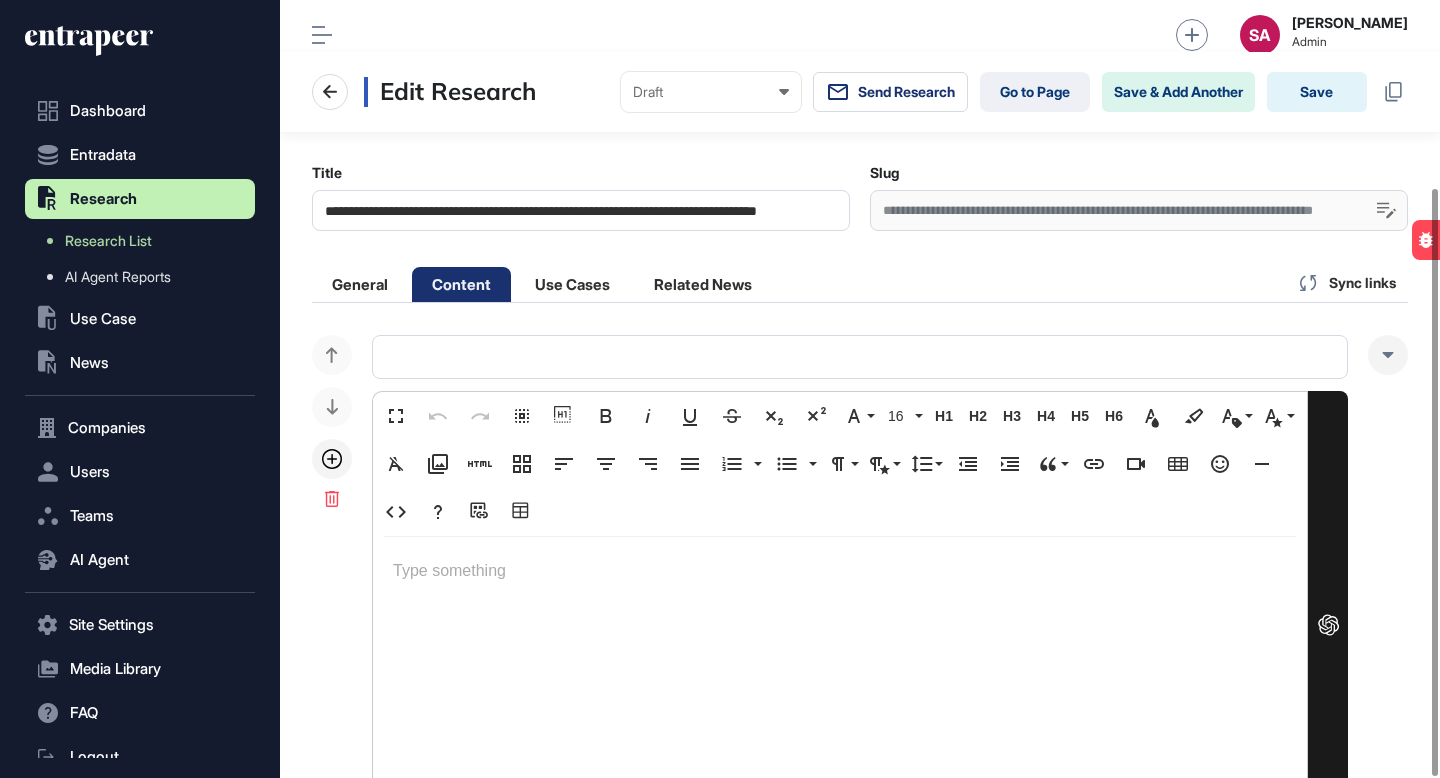 scroll, scrollTop: 248, scrollLeft: 0, axis: vertical 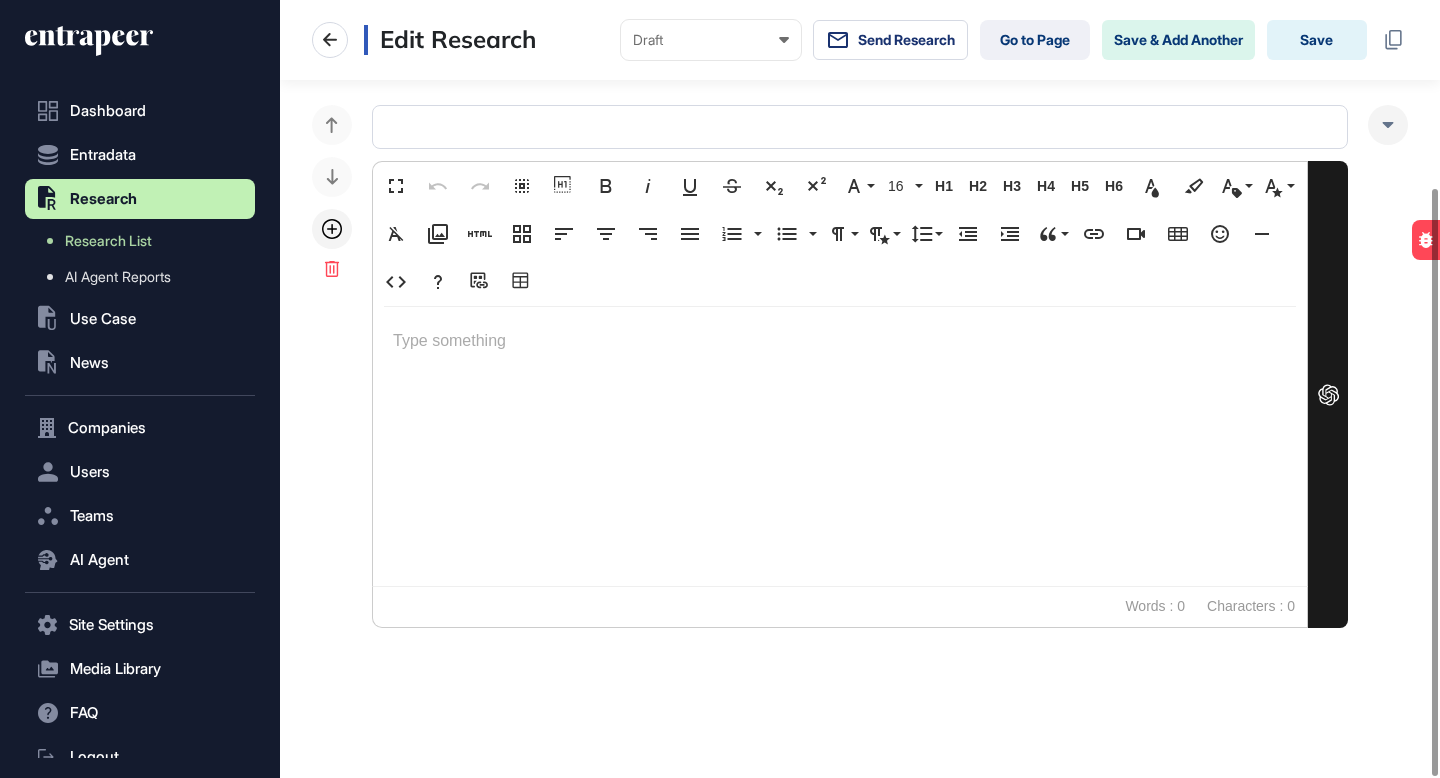 click at bounding box center (840, 446) 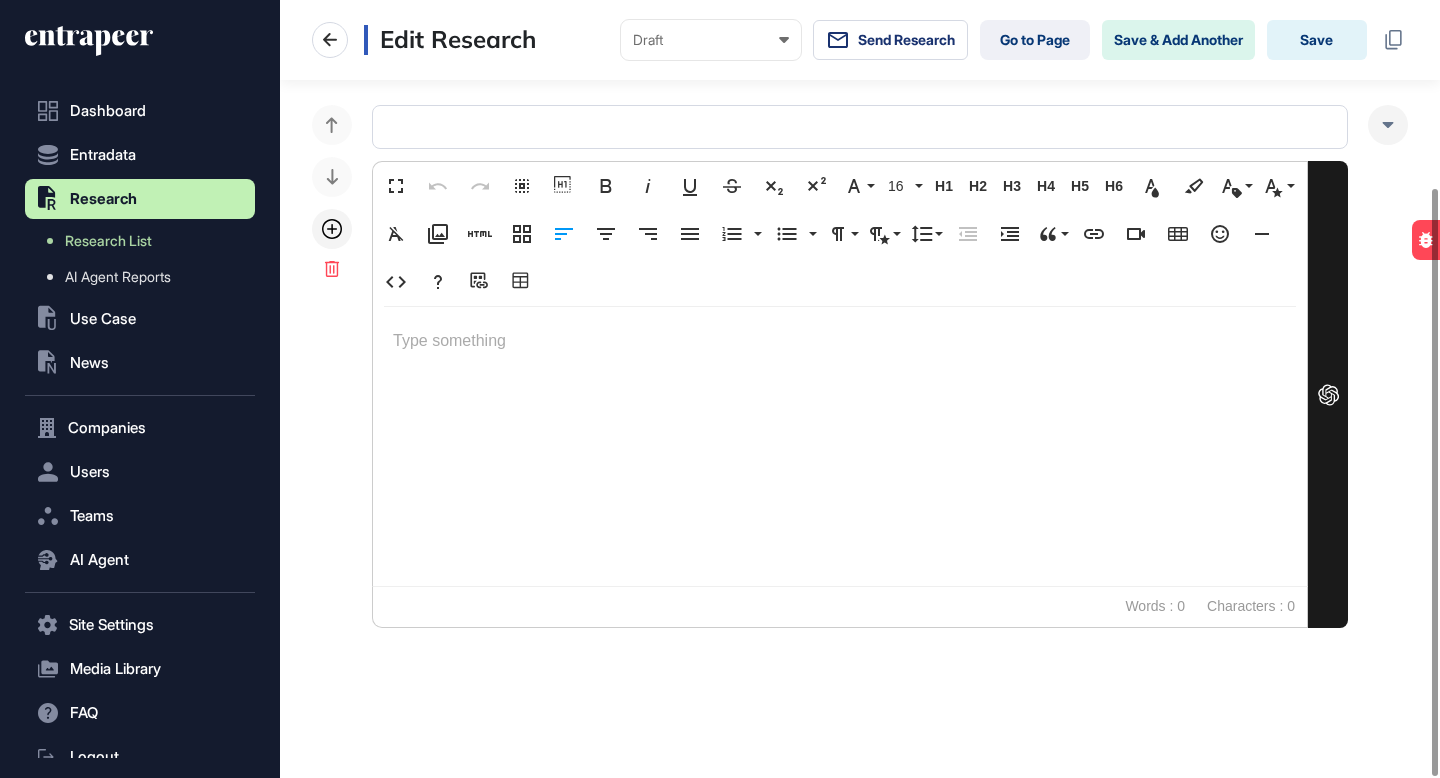 type 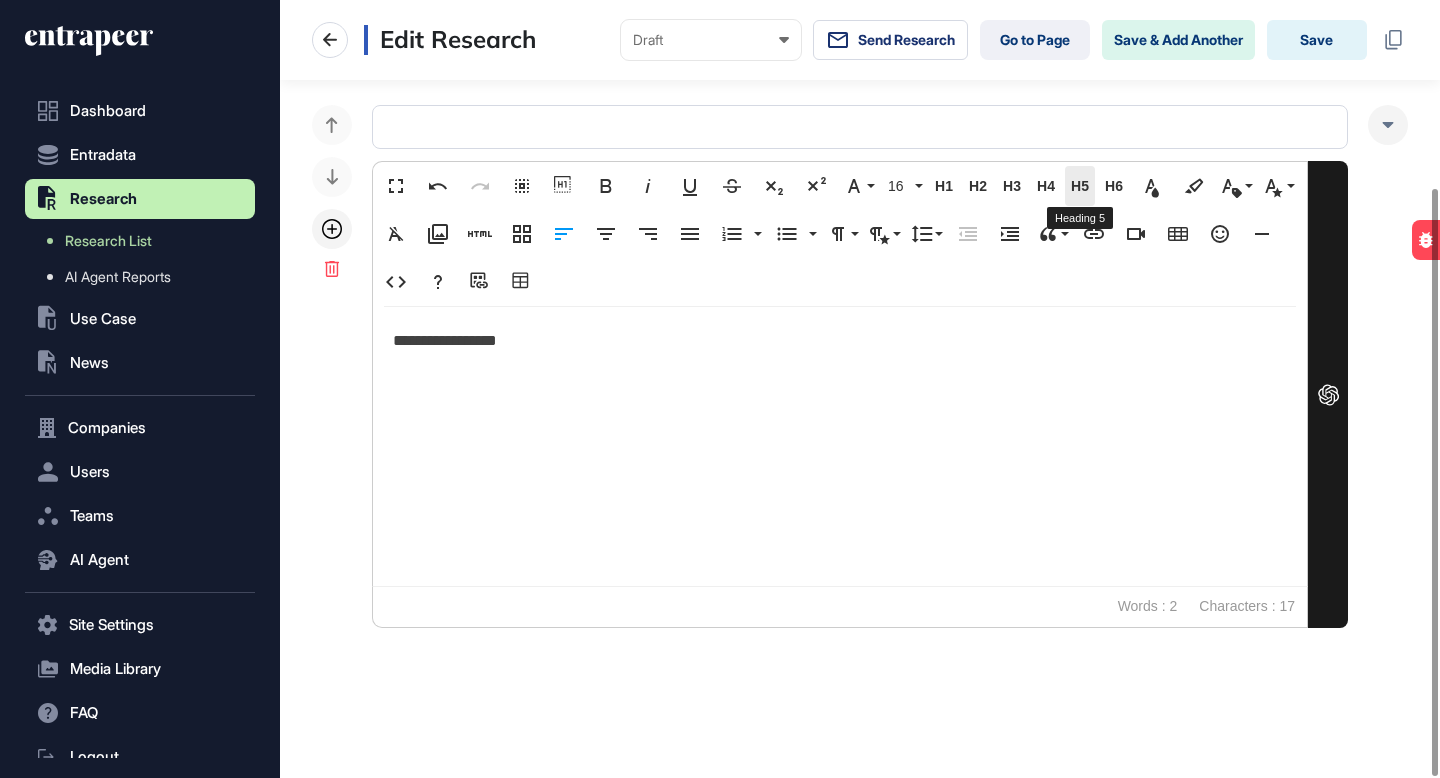 click on "H5" at bounding box center (1080, 186) 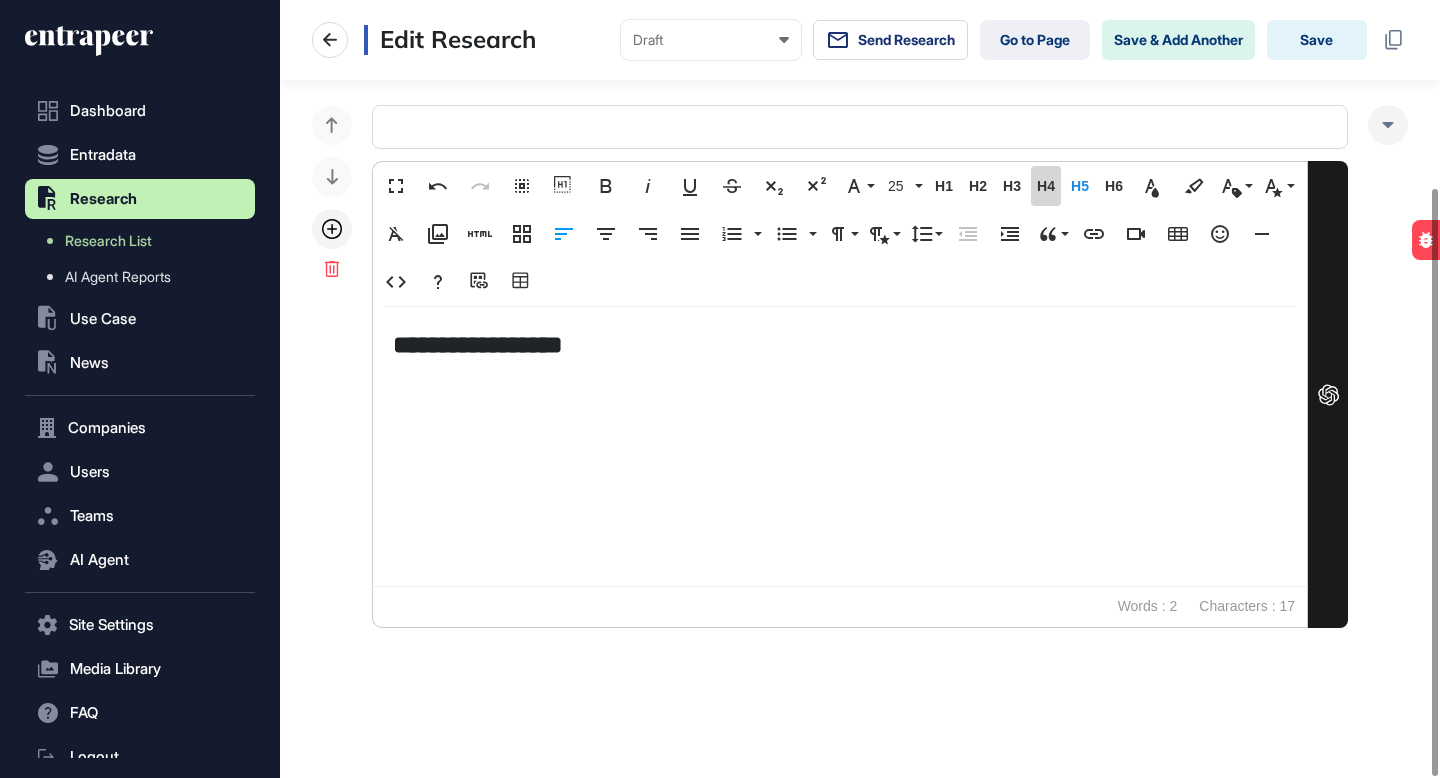 click on "H4" at bounding box center [1046, 186] 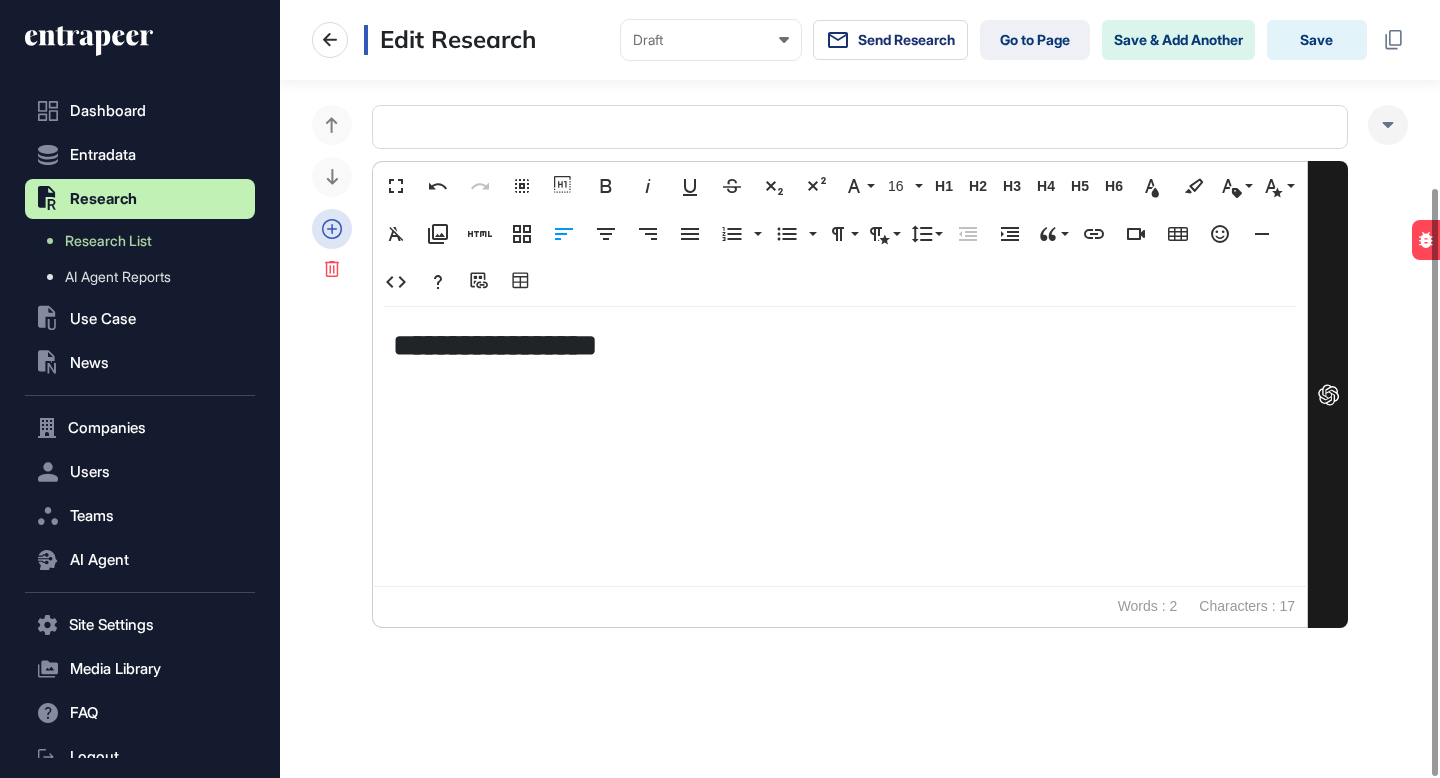 click 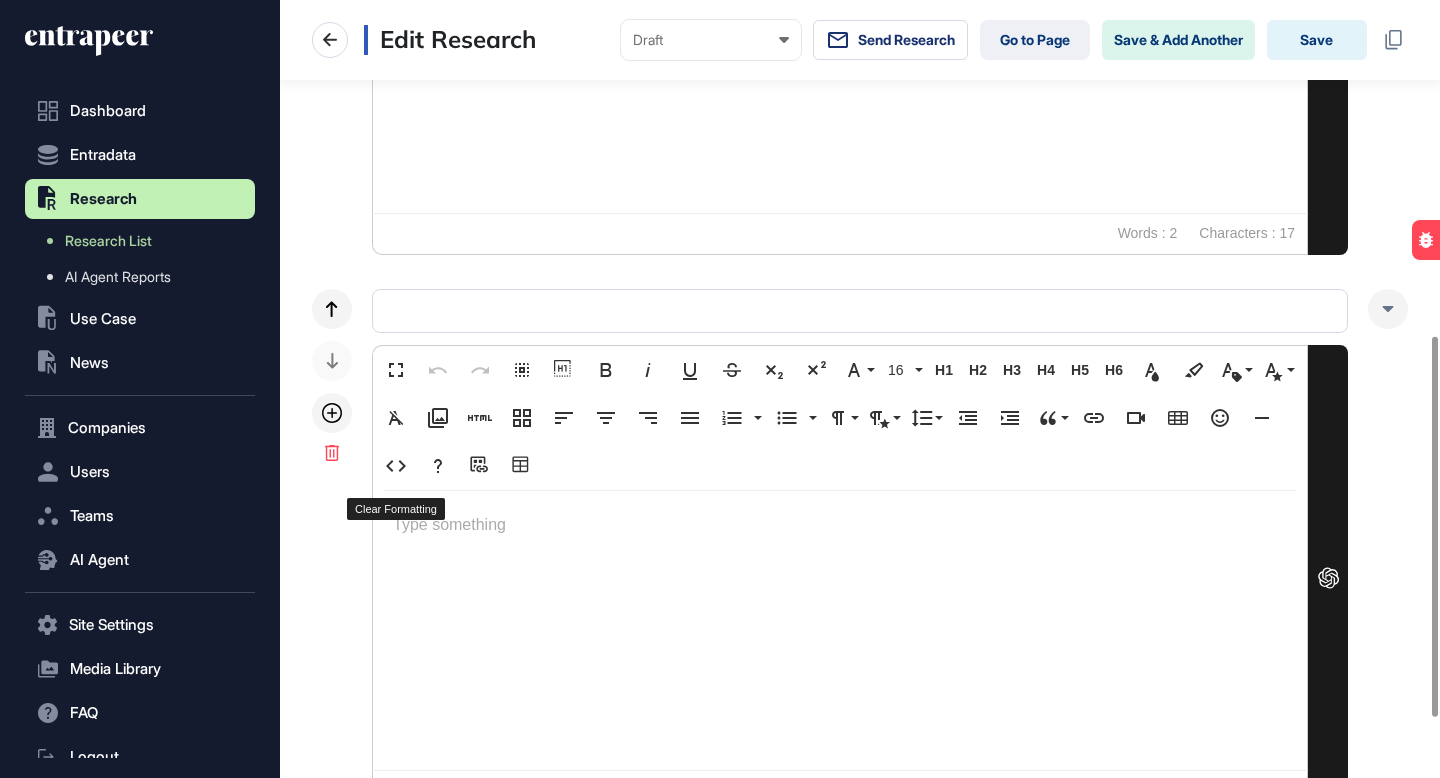 scroll, scrollTop: 699, scrollLeft: 0, axis: vertical 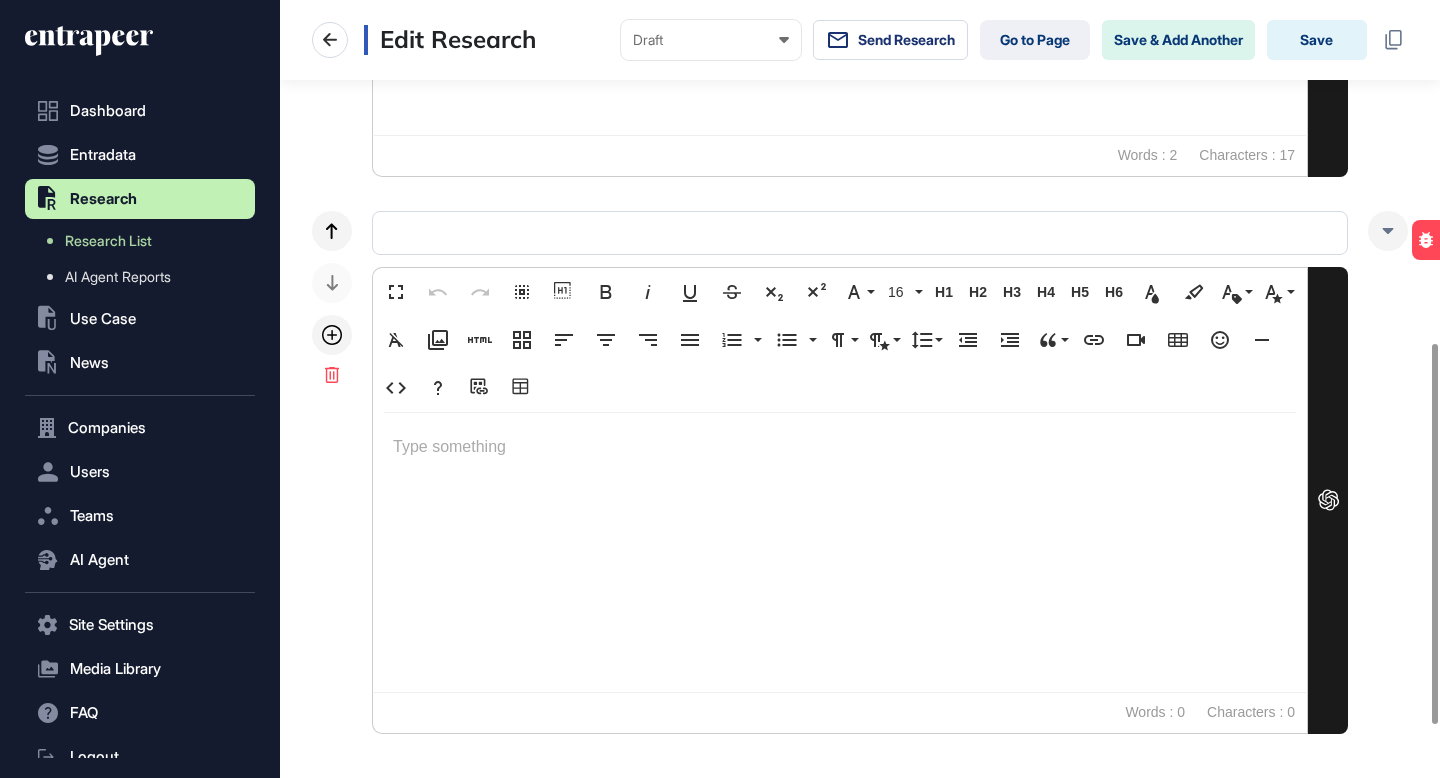 click at bounding box center [840, 552] 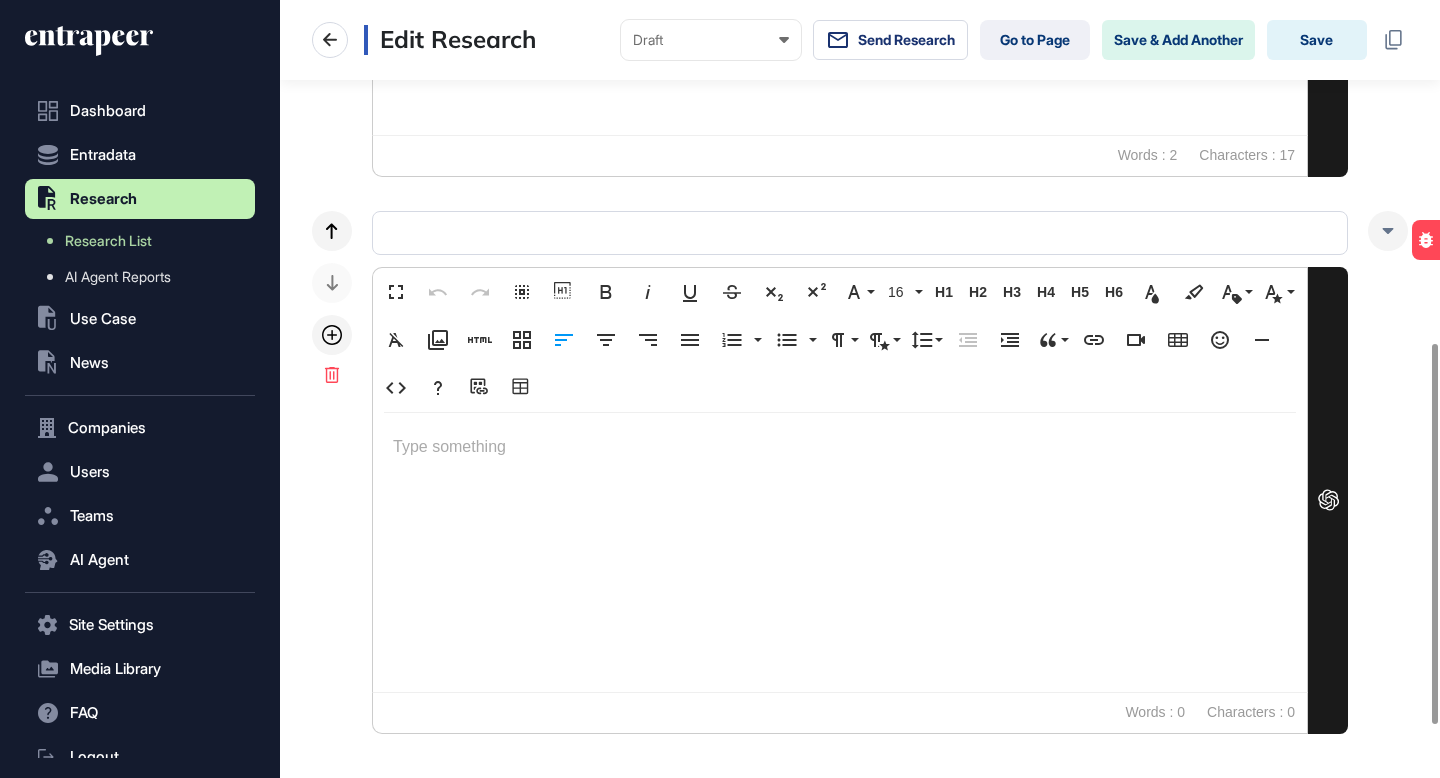 type 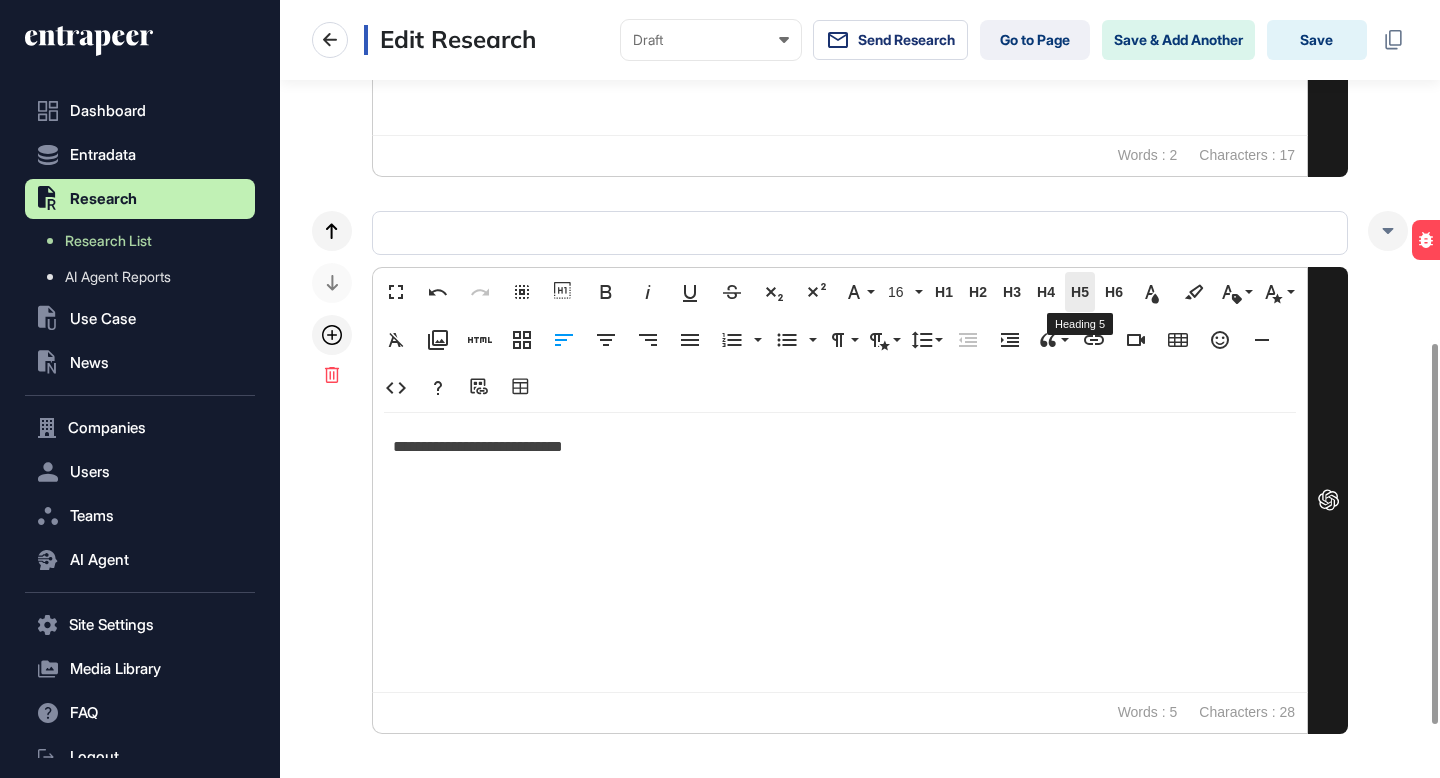 click on "H5" at bounding box center (1080, 292) 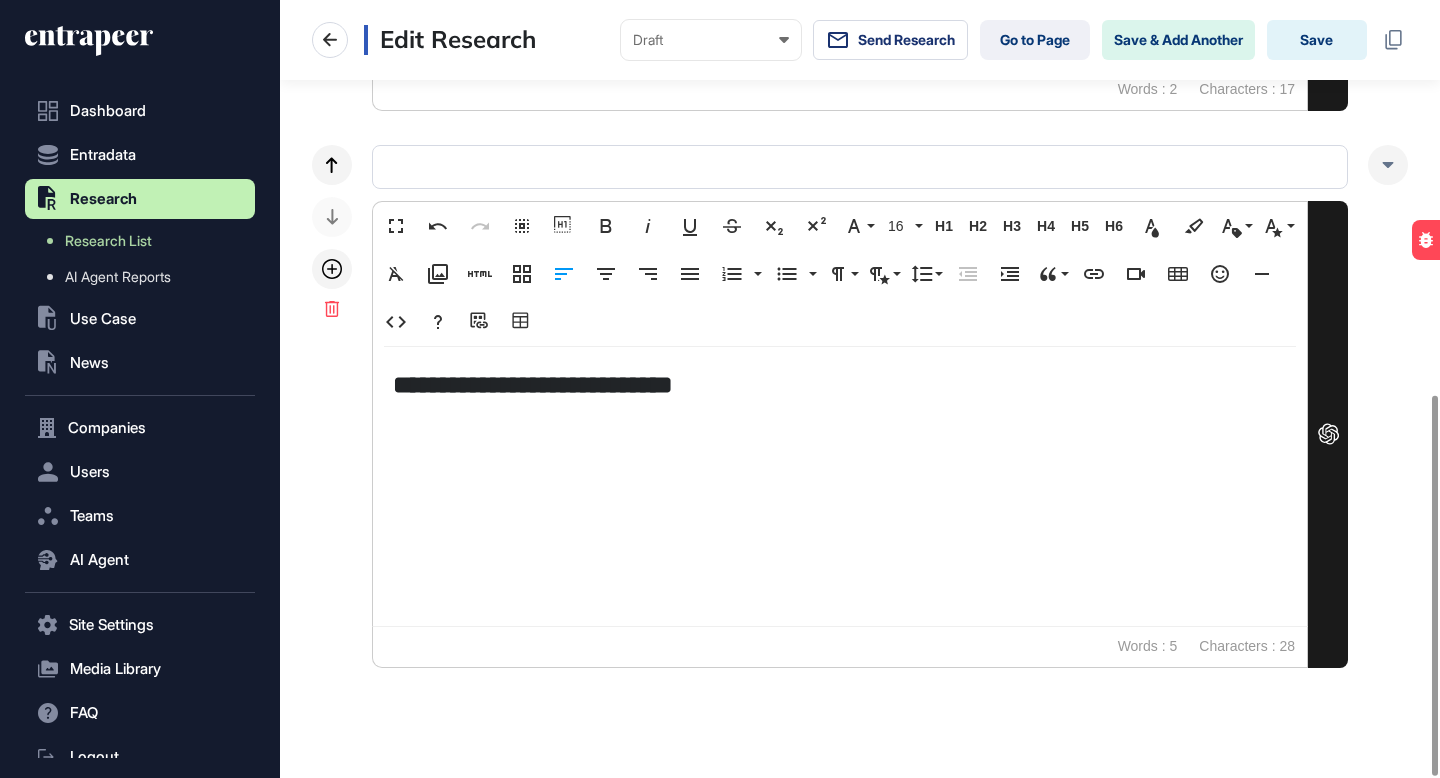 scroll, scrollTop: 804, scrollLeft: 0, axis: vertical 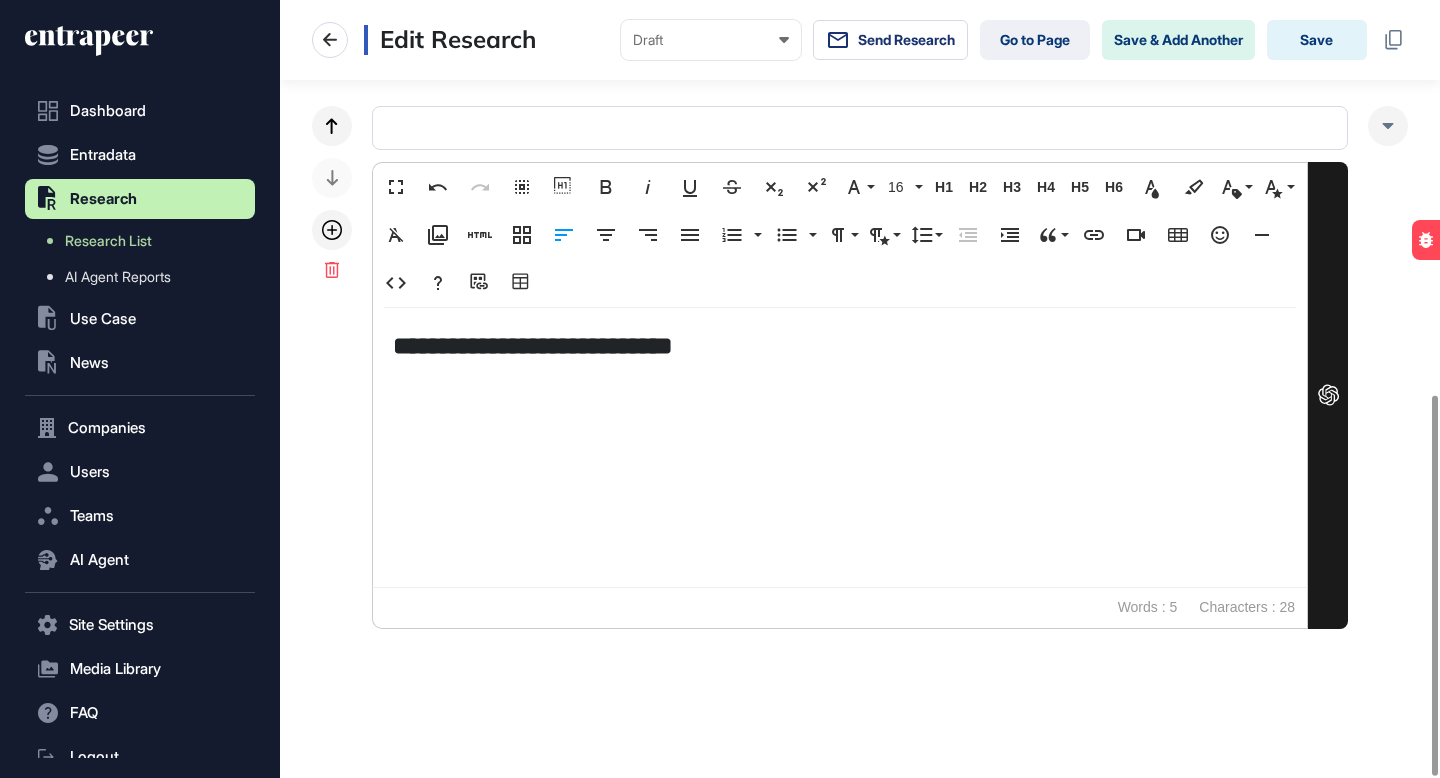 click 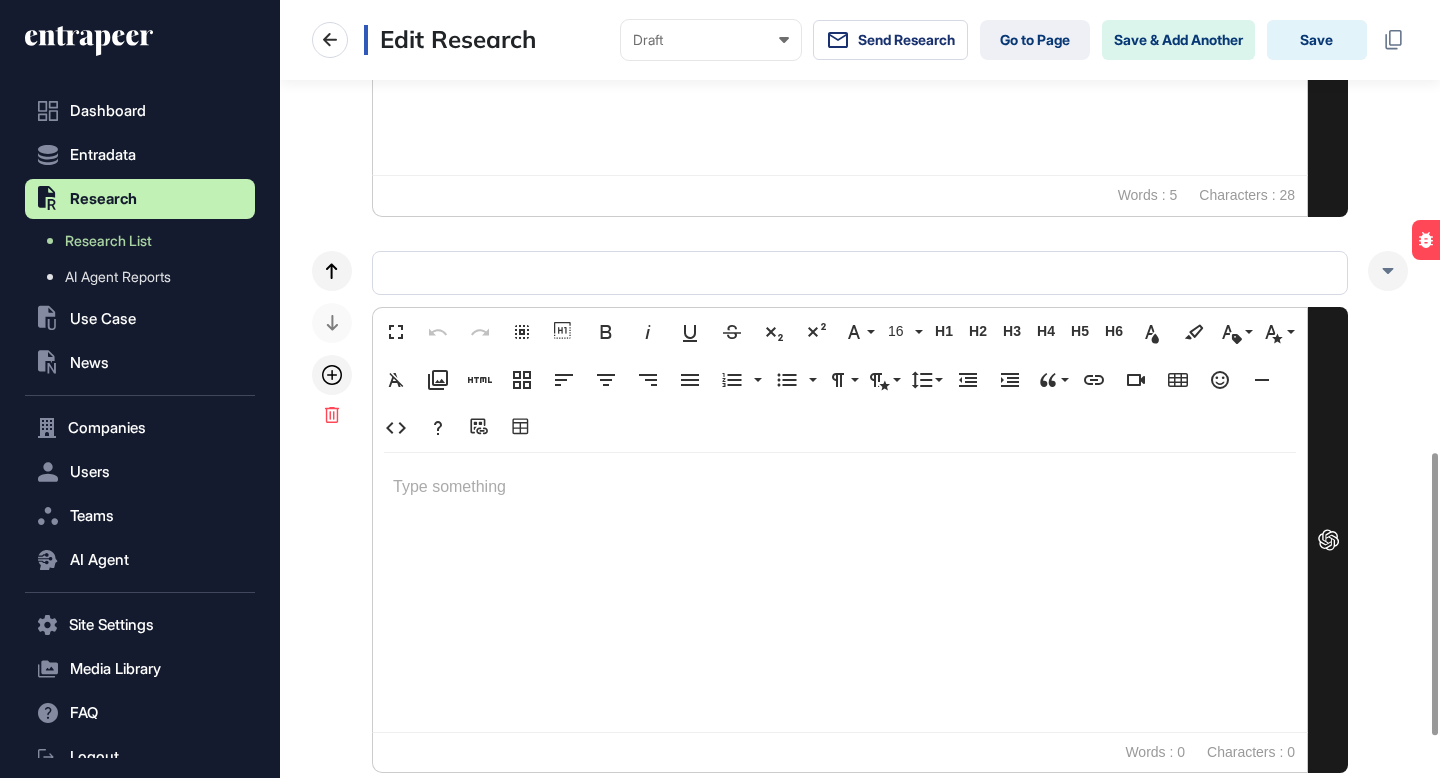 scroll, scrollTop: 1361, scrollLeft: 0, axis: vertical 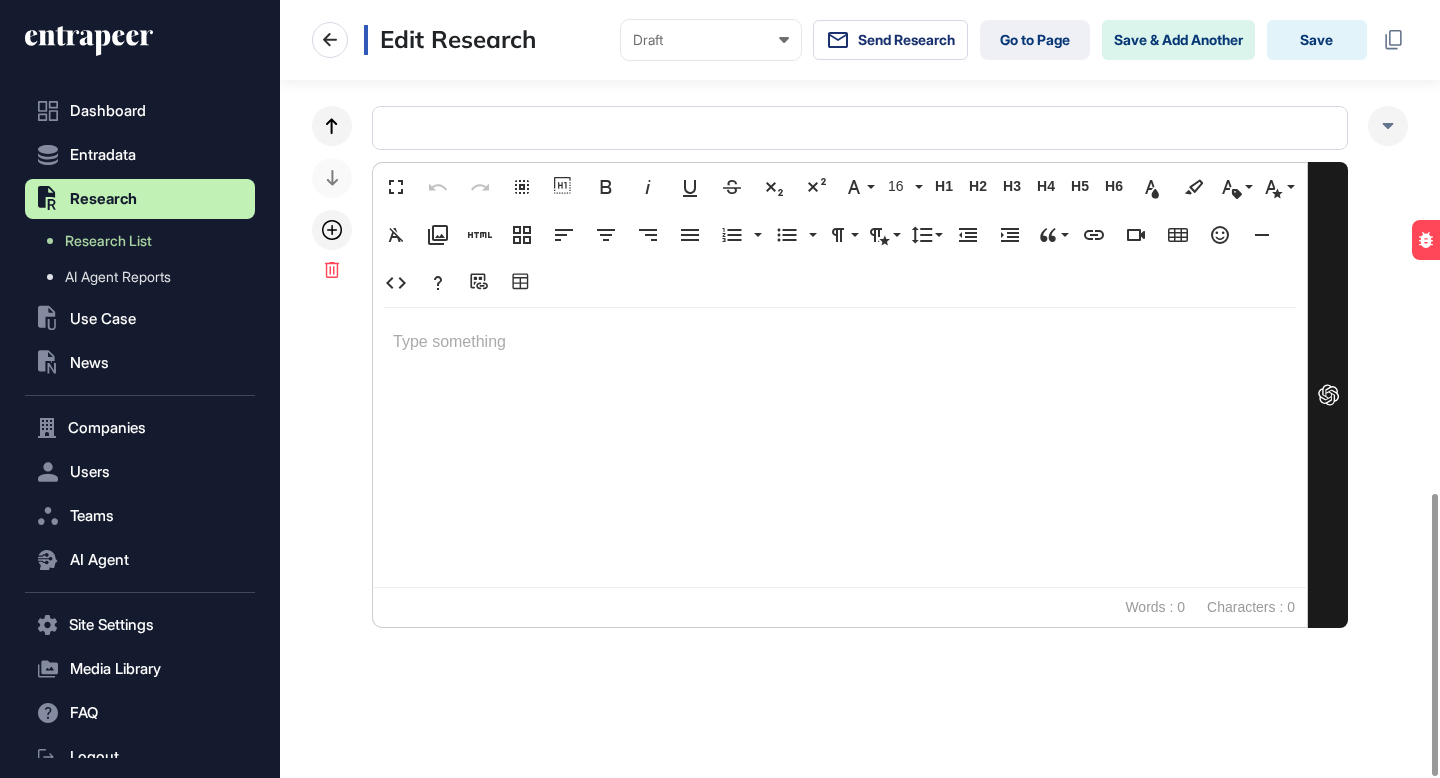 click at bounding box center (840, 447) 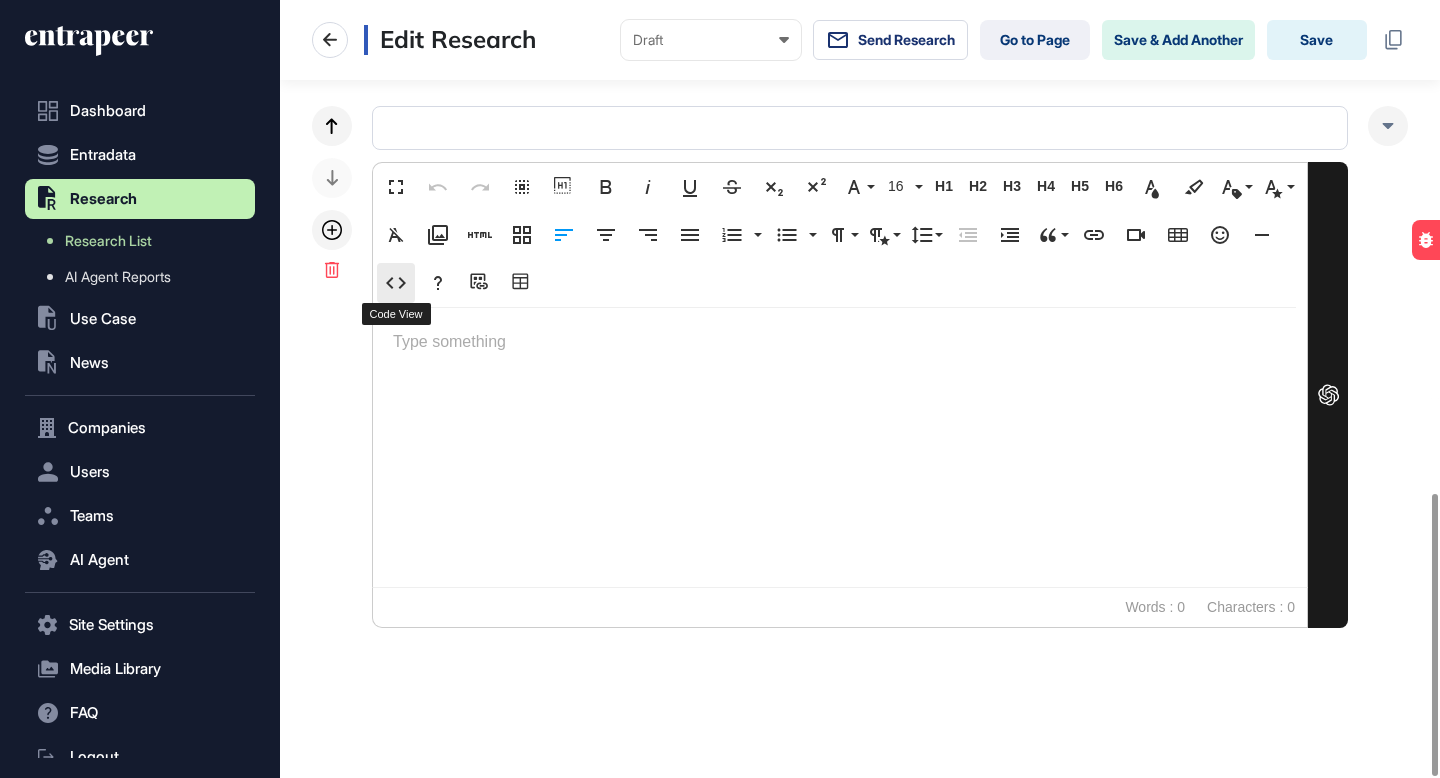 click 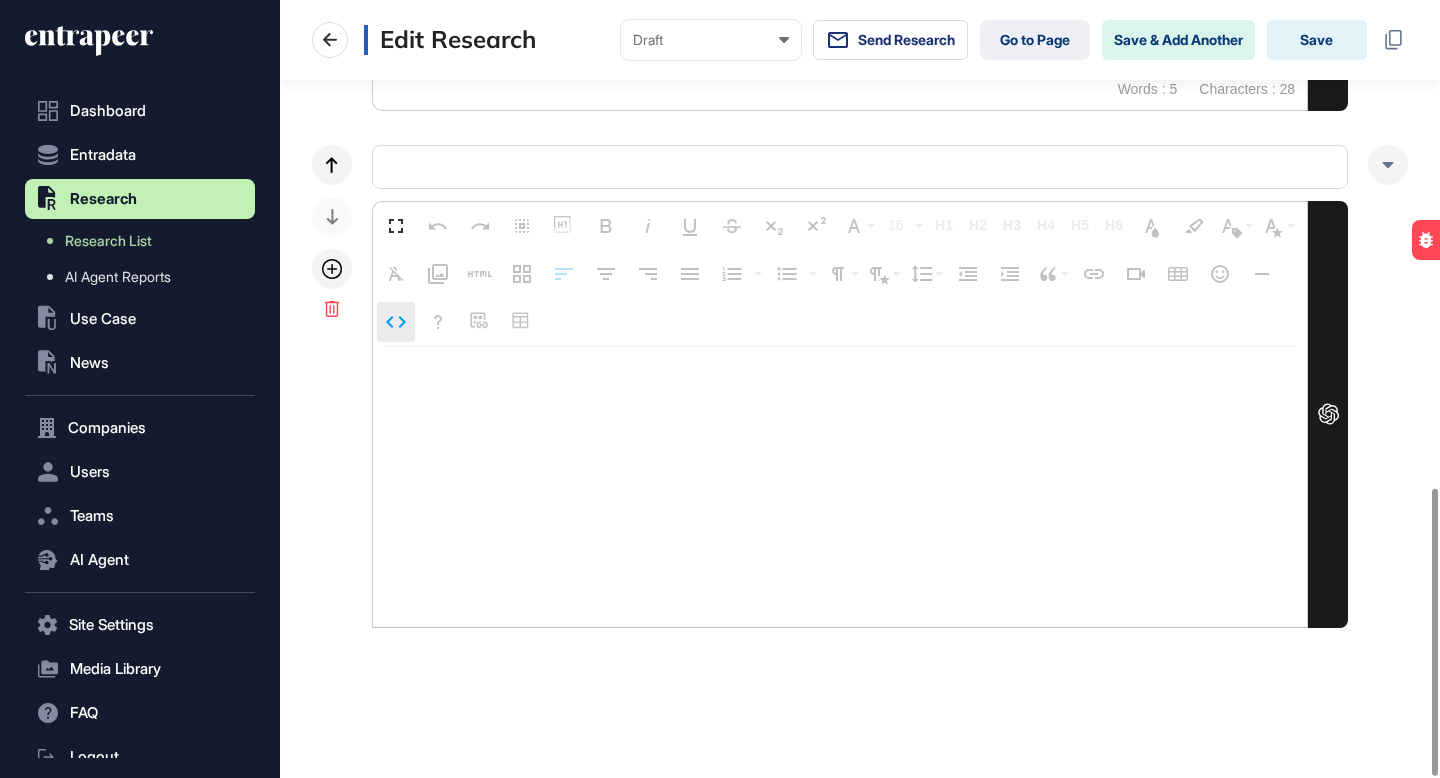 scroll, scrollTop: 1321, scrollLeft: 0, axis: vertical 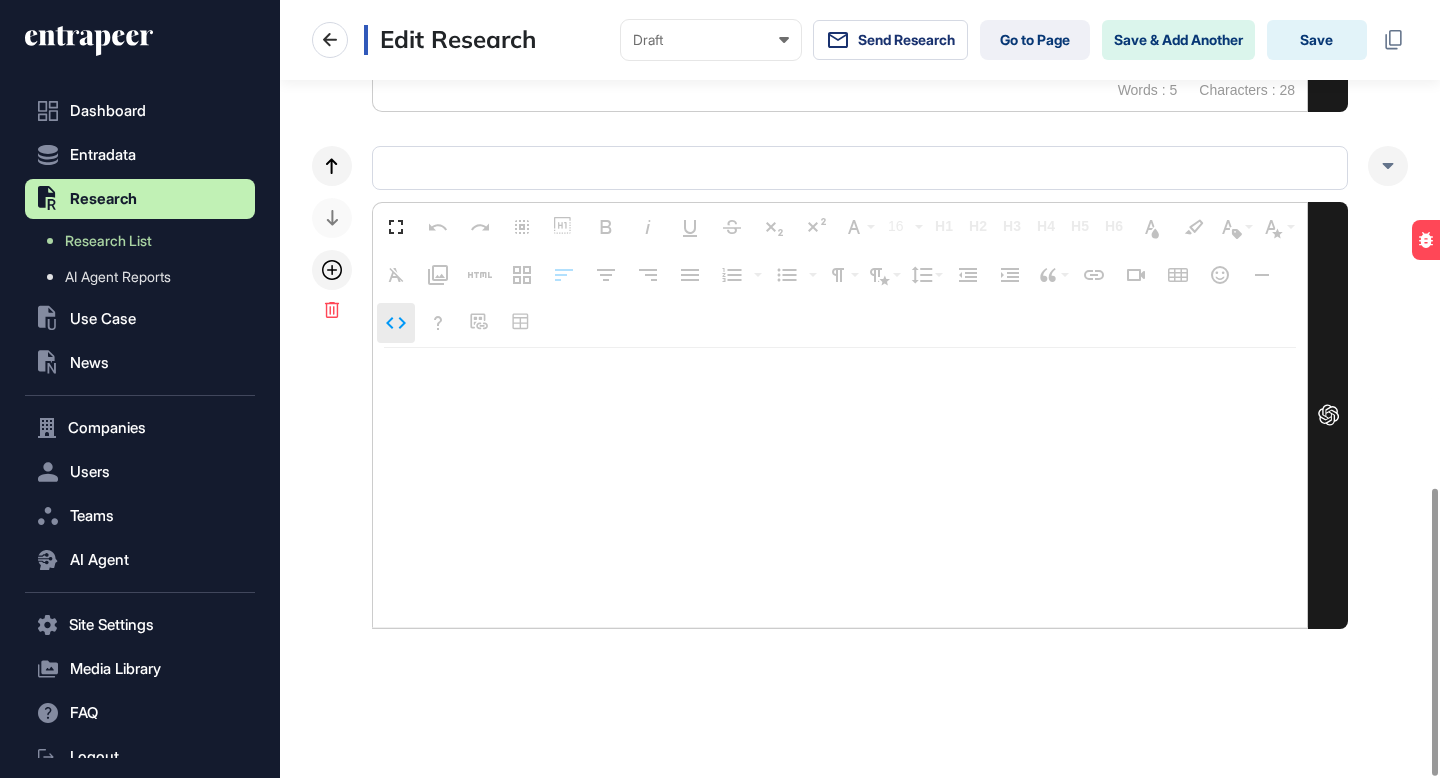 type on "**********" 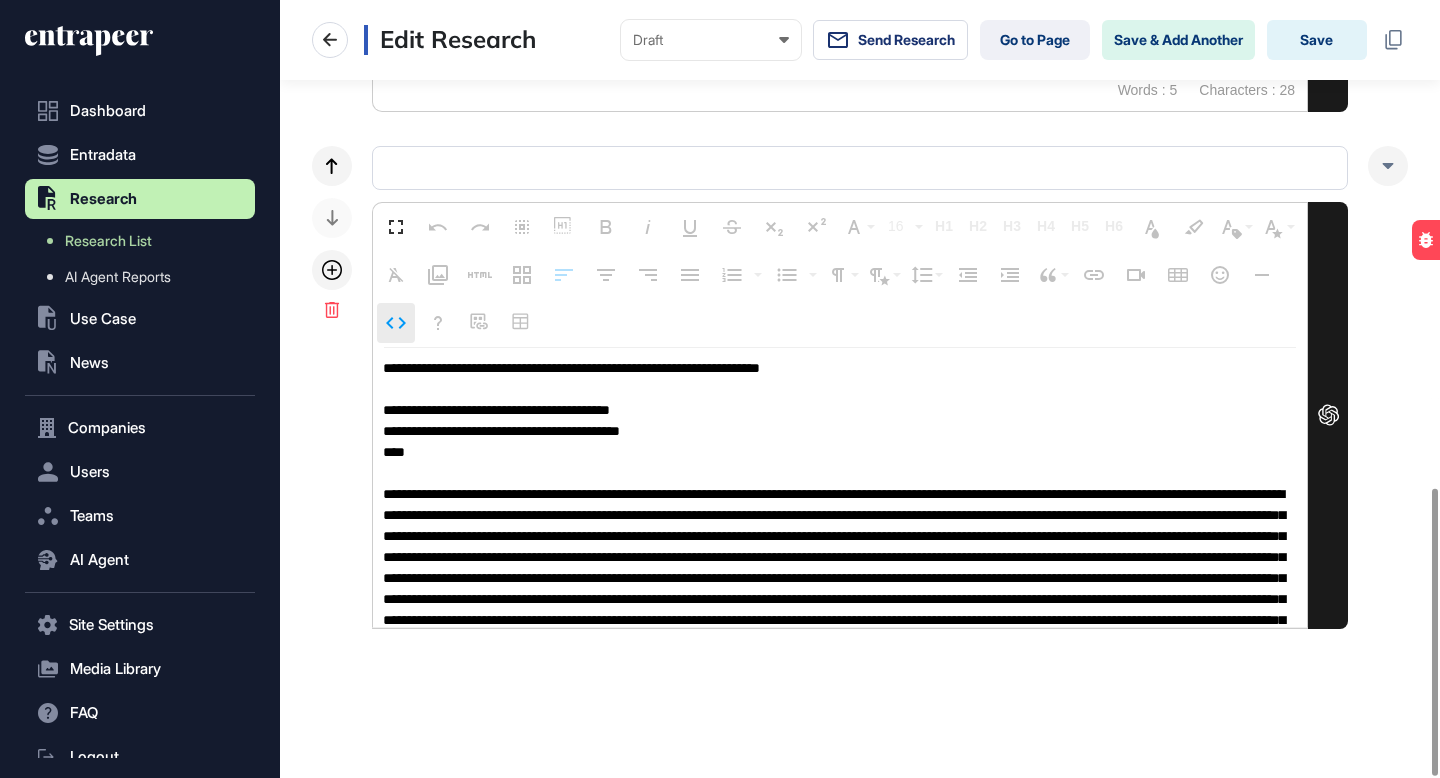 scroll, scrollTop: 8631, scrollLeft: 0, axis: vertical 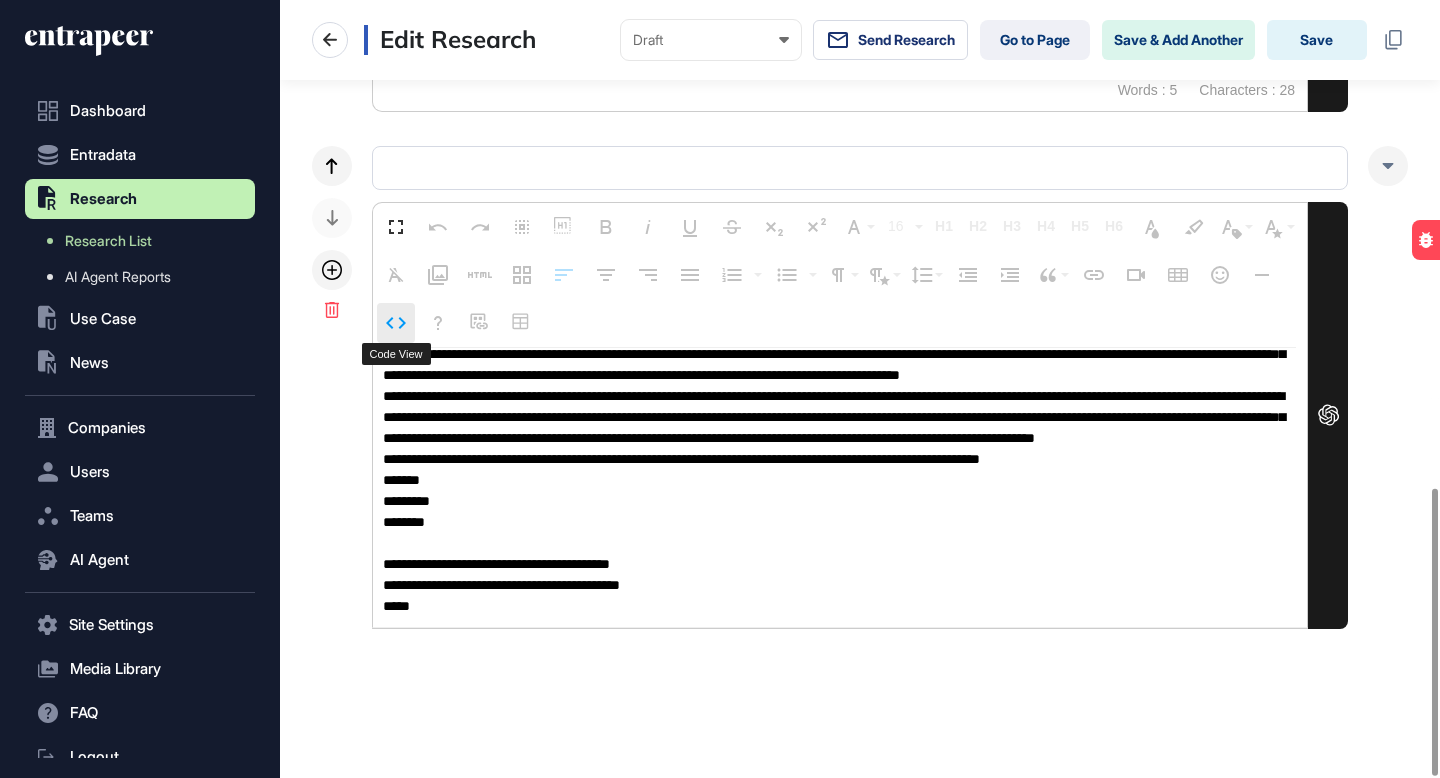 click 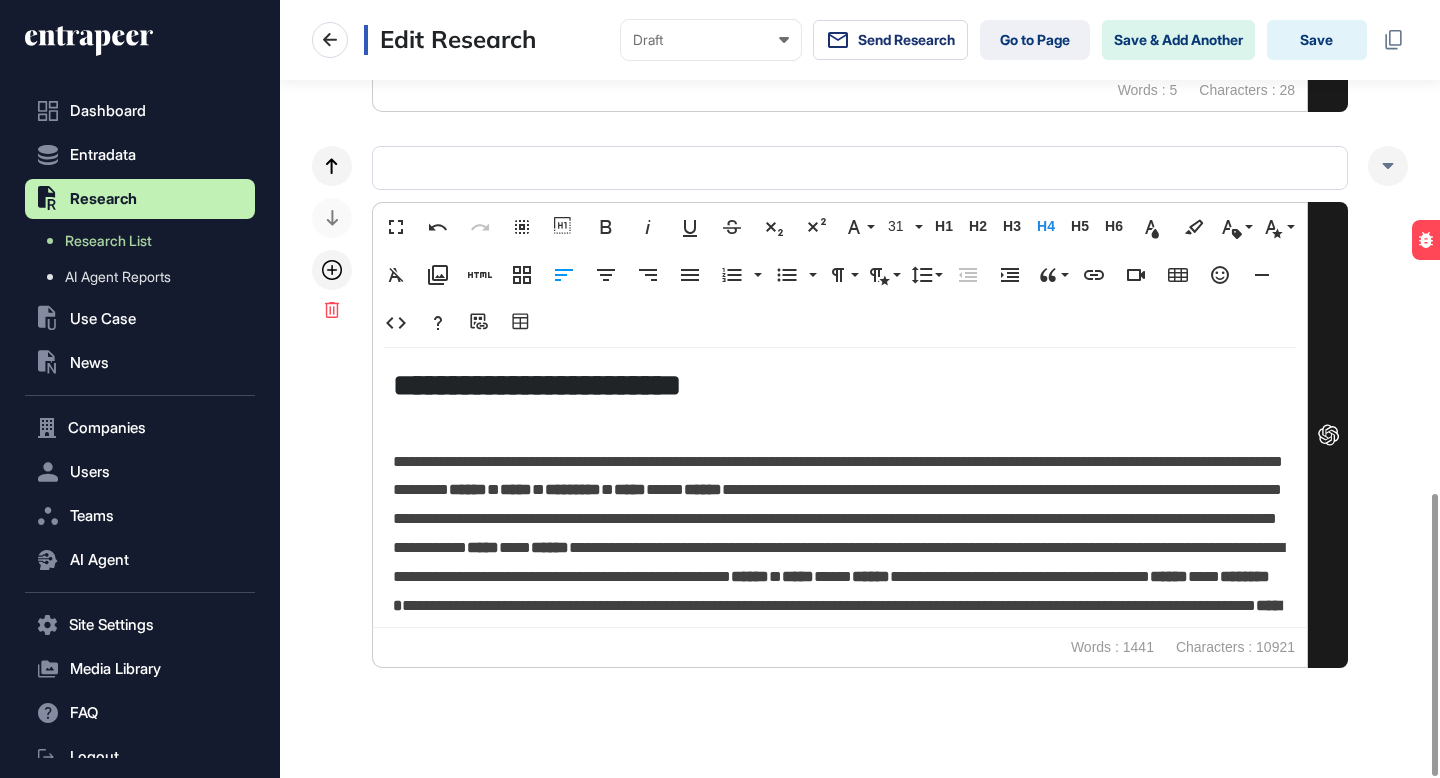 scroll, scrollTop: 1361, scrollLeft: 0, axis: vertical 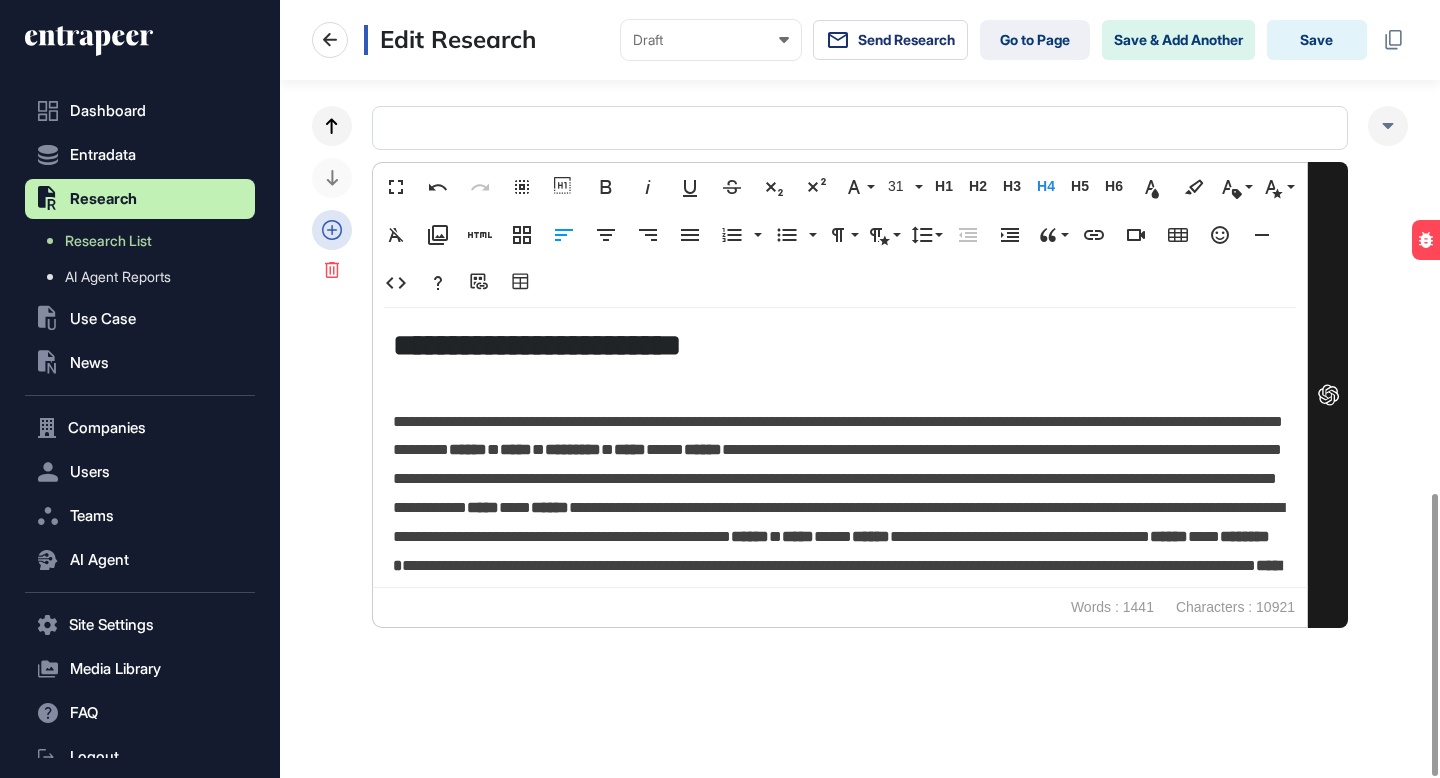 click 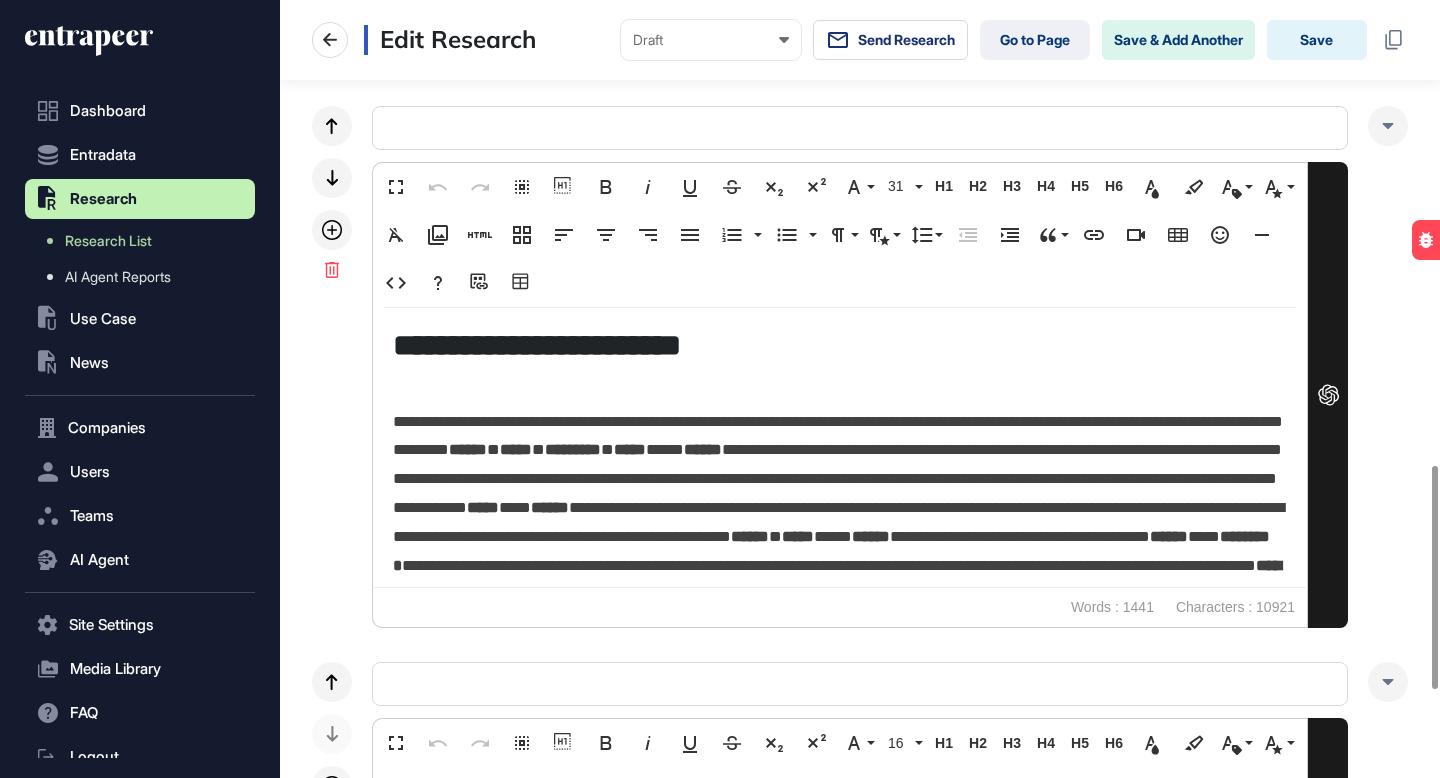 scroll, scrollTop: 1615, scrollLeft: 0, axis: vertical 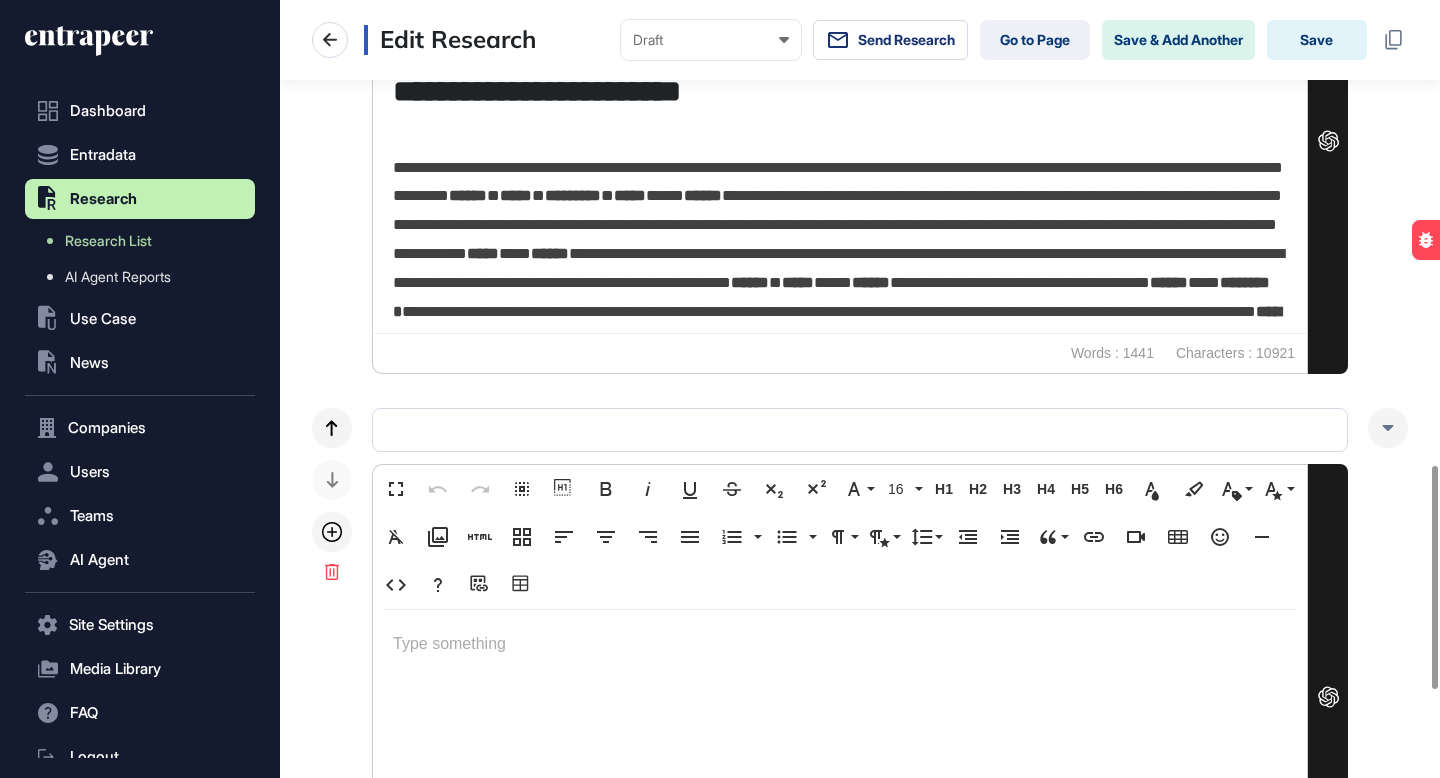 click at bounding box center [840, 644] 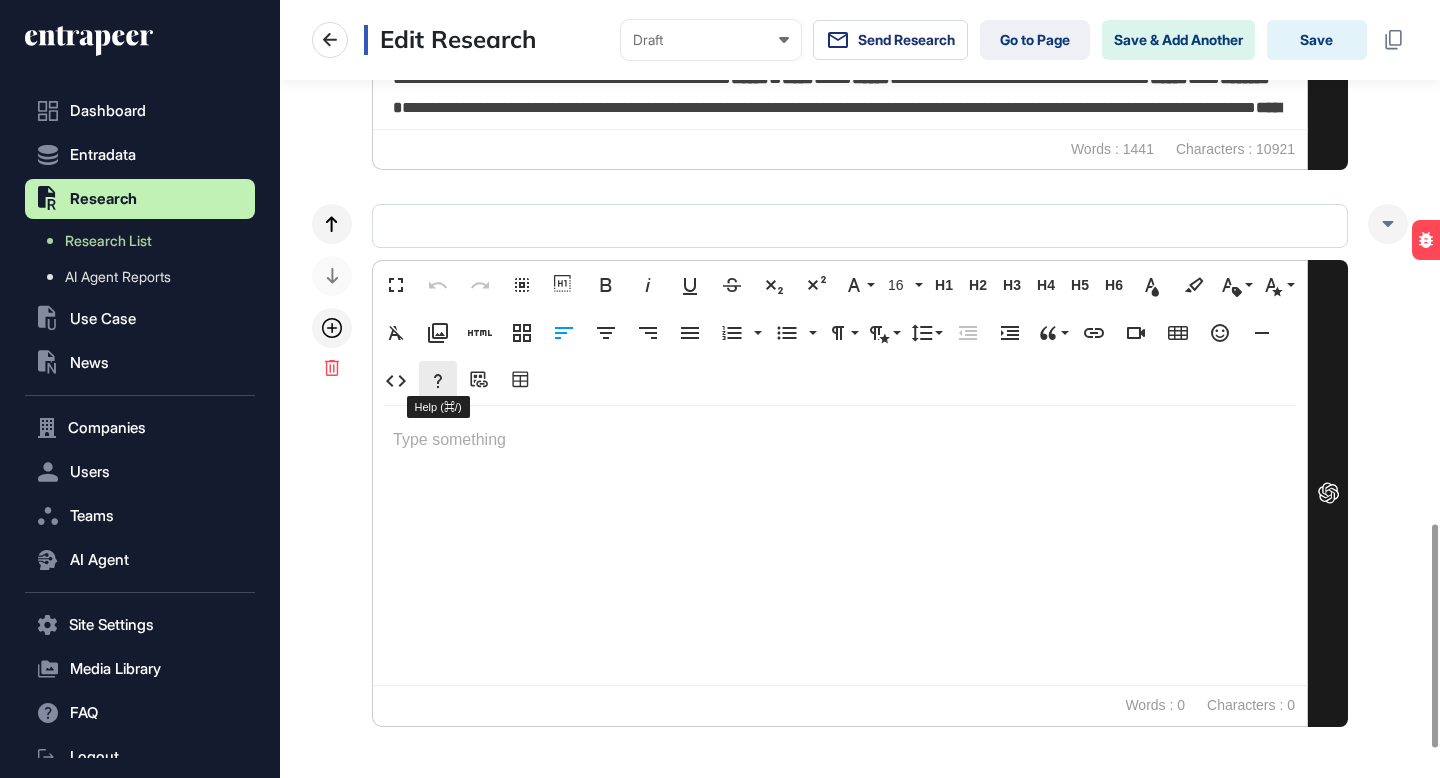 scroll, scrollTop: 1811, scrollLeft: 0, axis: vertical 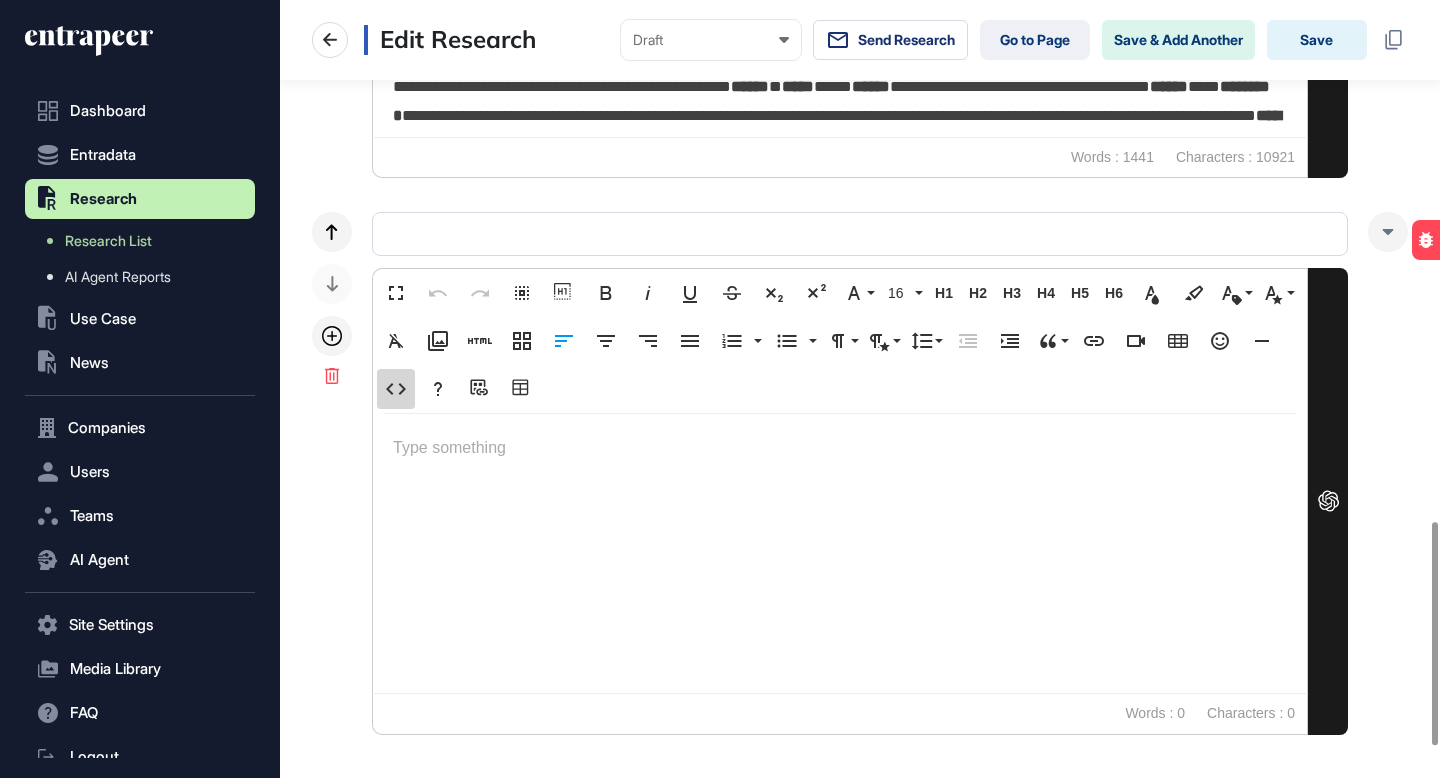 click 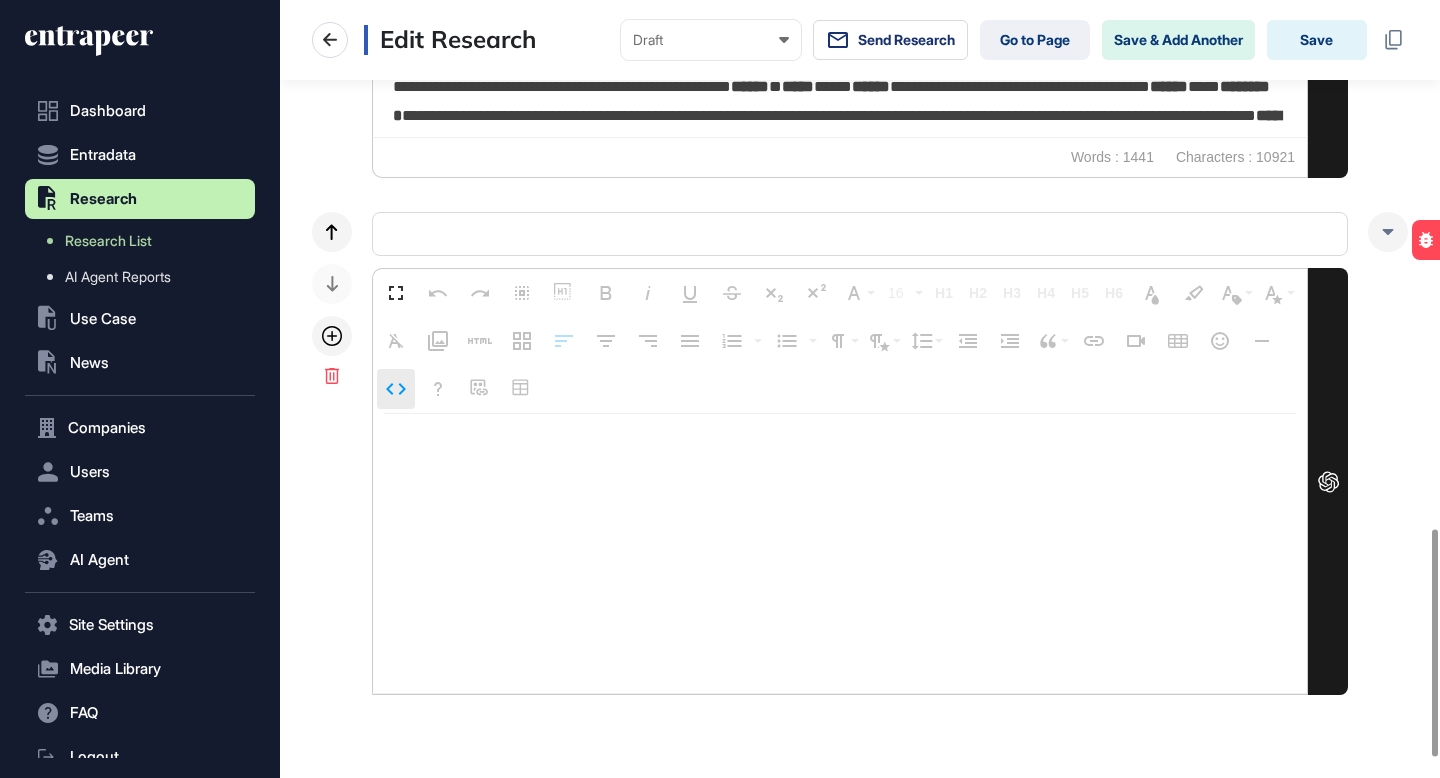 type on "**********" 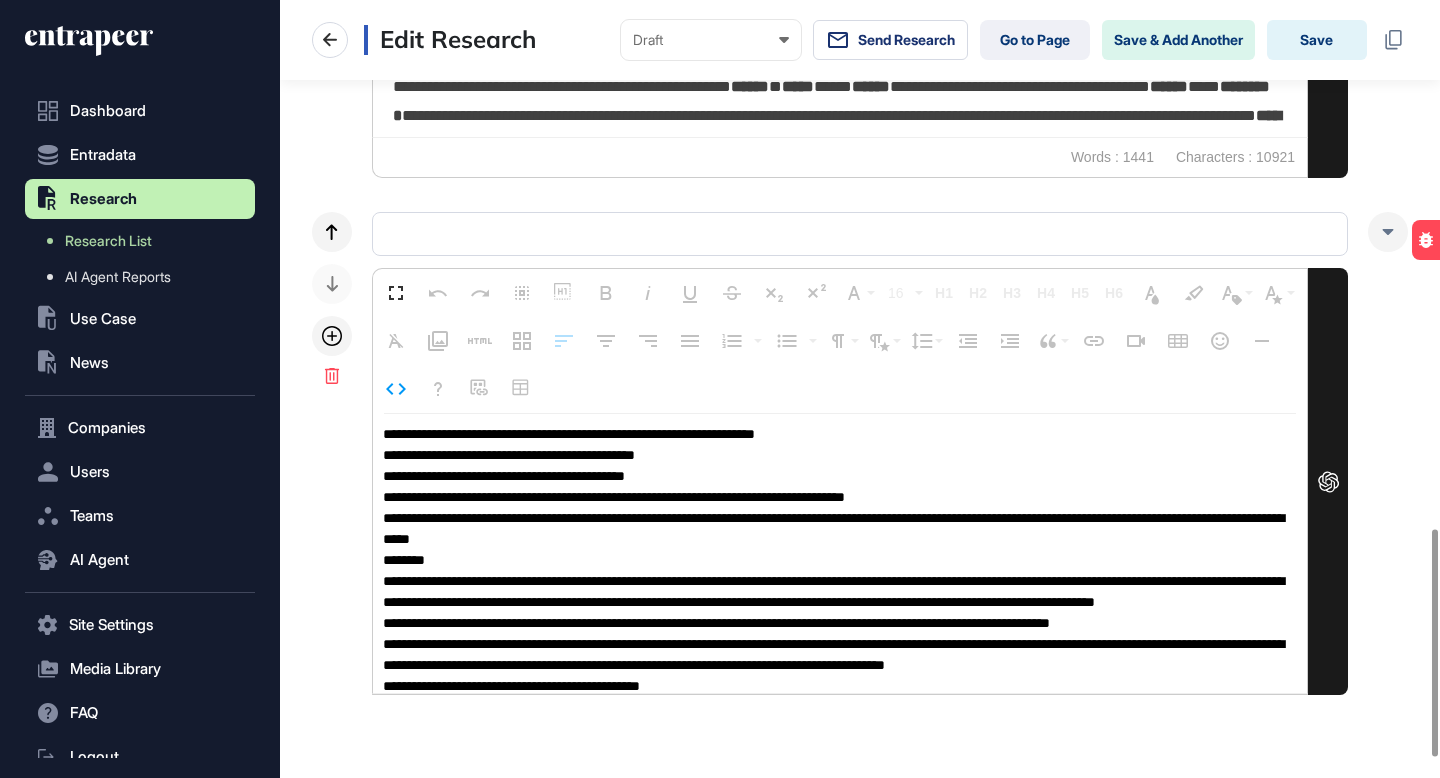 scroll, scrollTop: 6447, scrollLeft: 0, axis: vertical 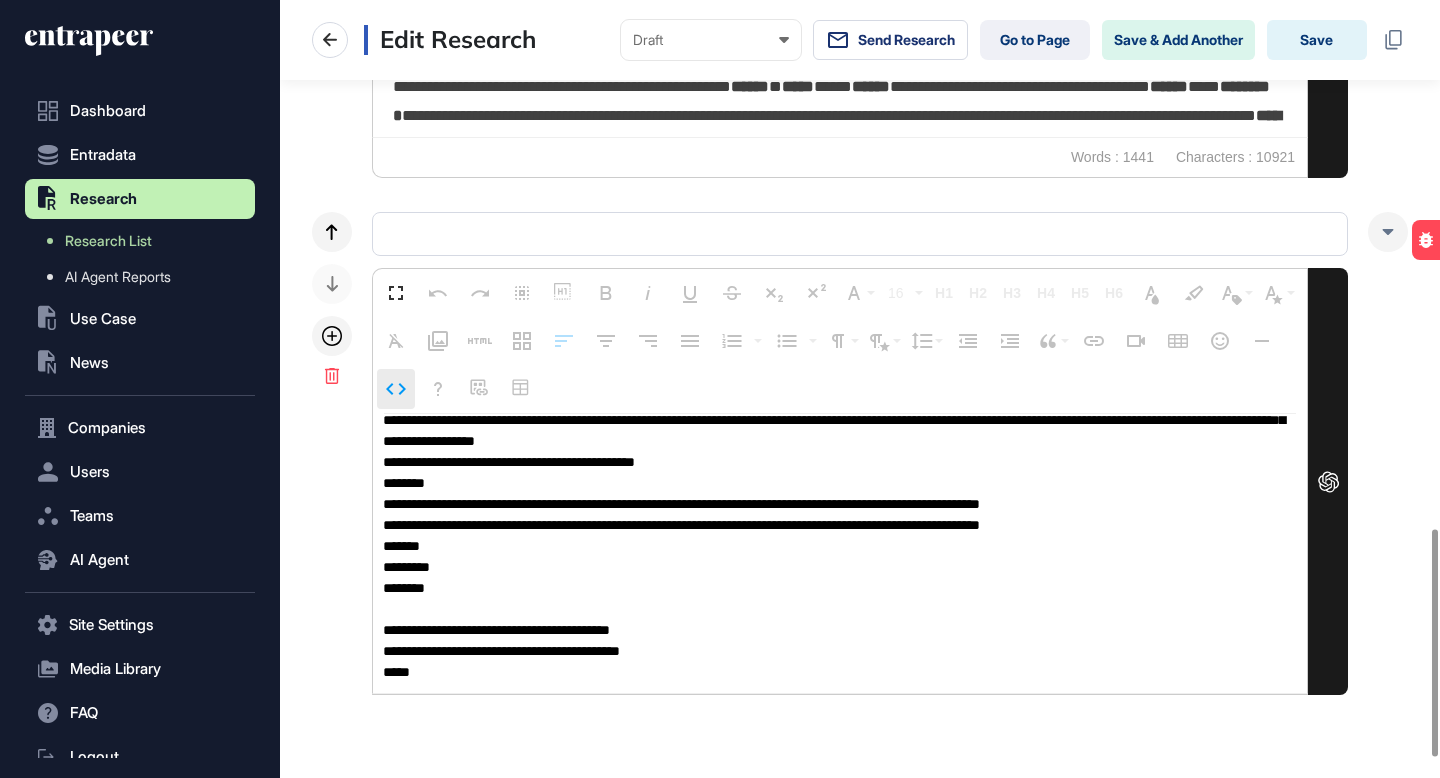 click 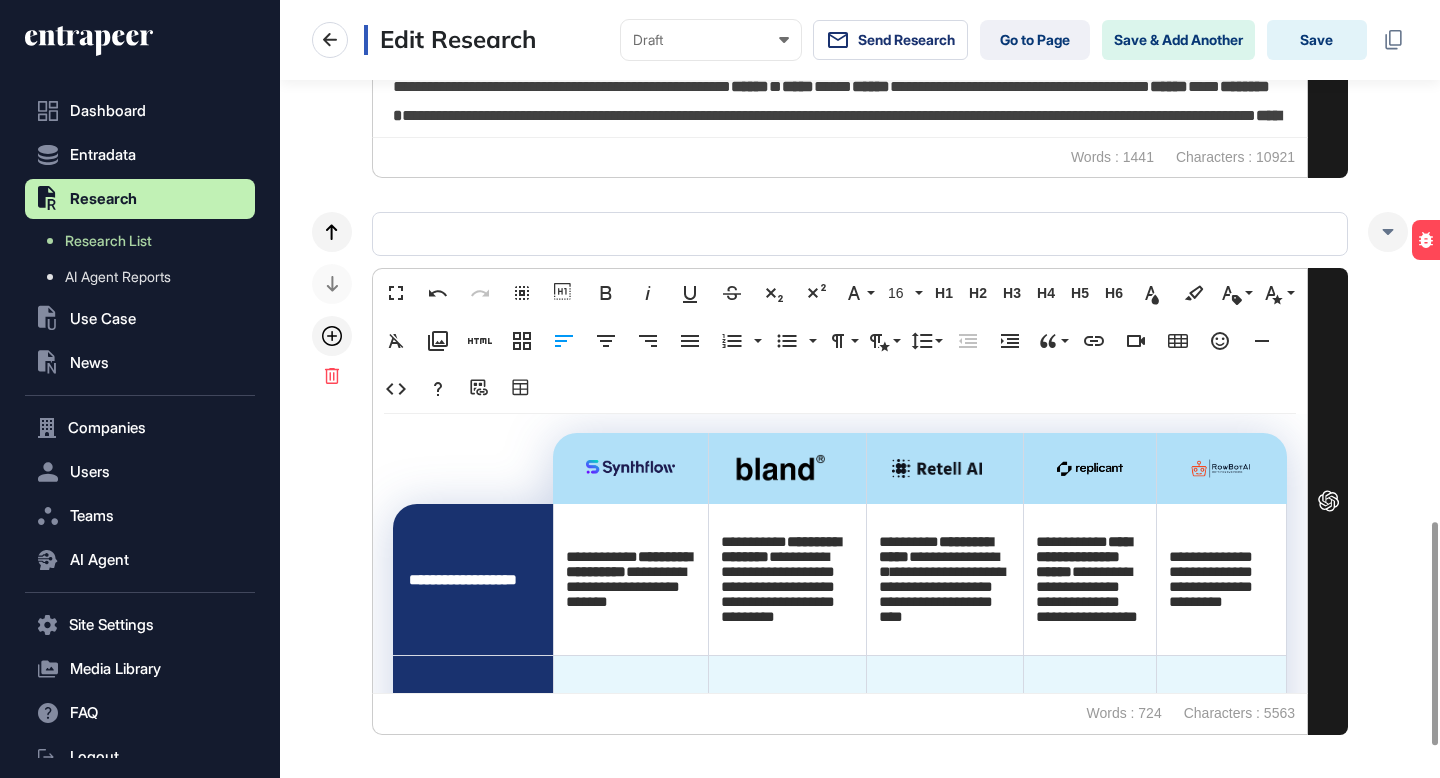 scroll, scrollTop: 1918, scrollLeft: 0, axis: vertical 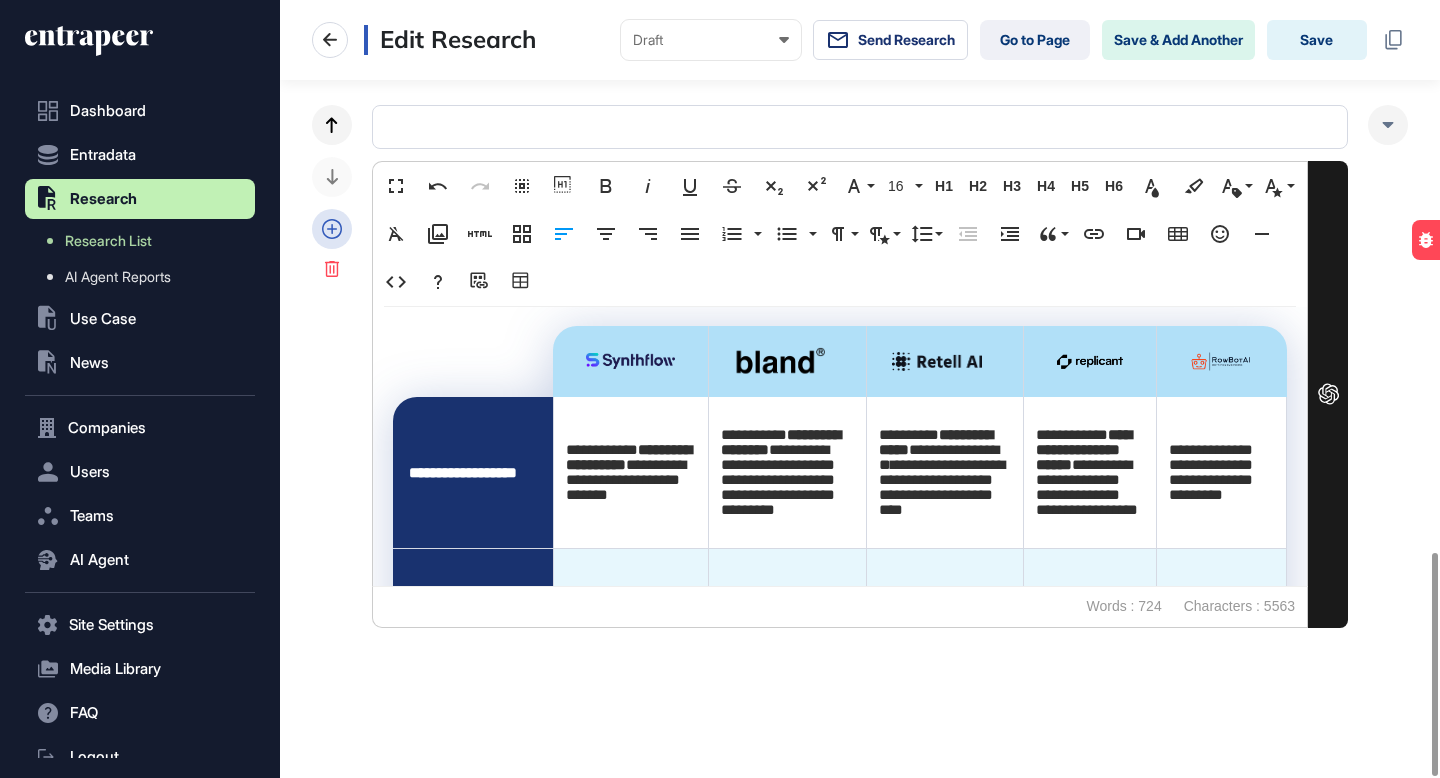 click 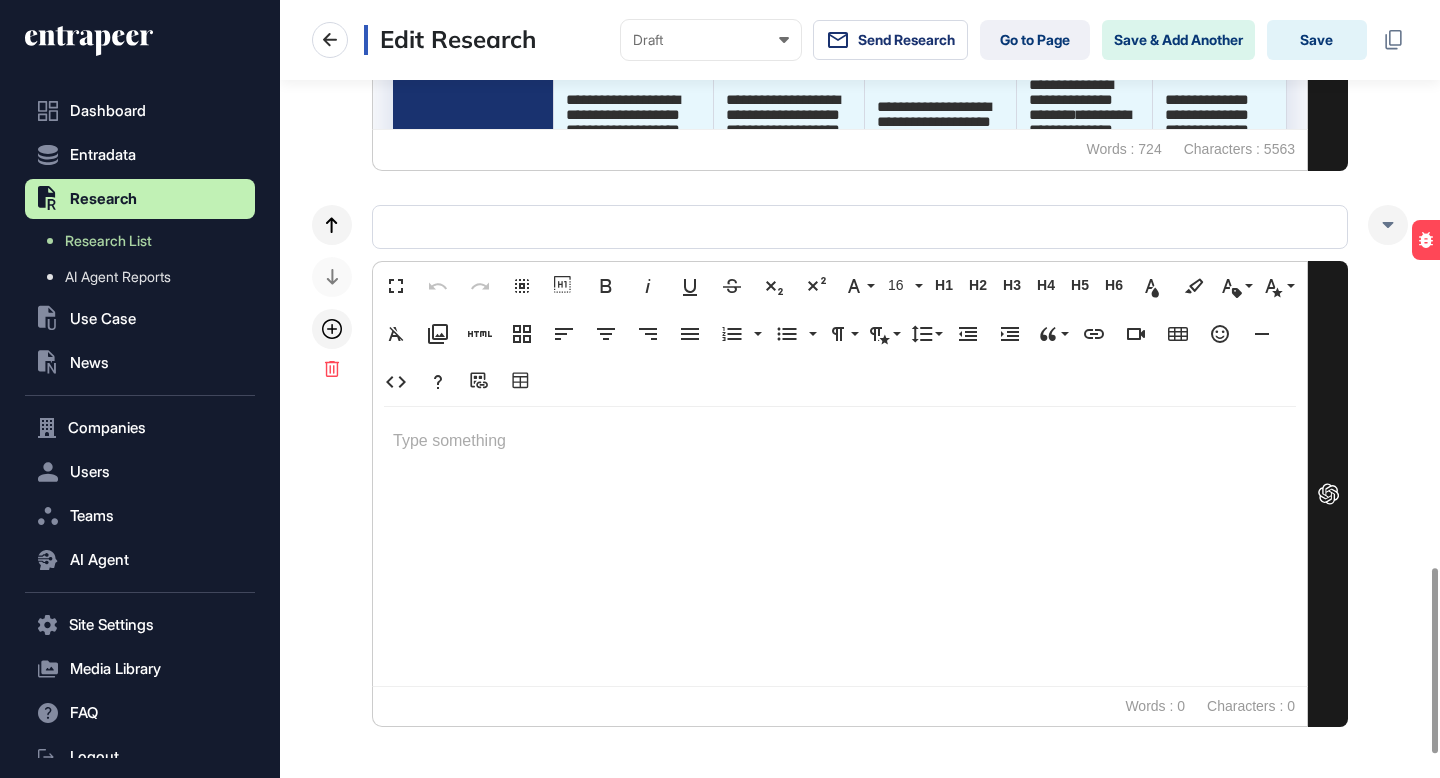 scroll, scrollTop: 2378, scrollLeft: 0, axis: vertical 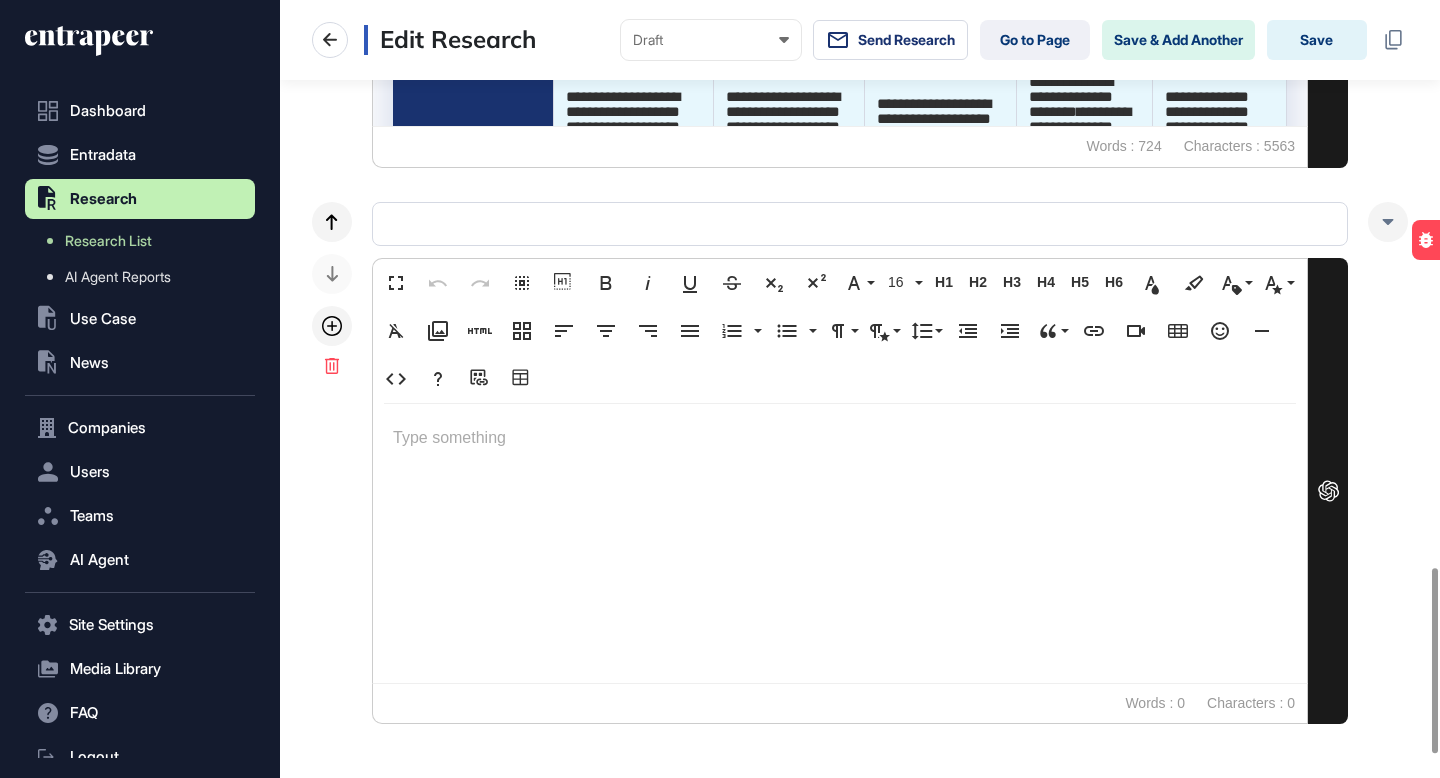 click at bounding box center (840, 543) 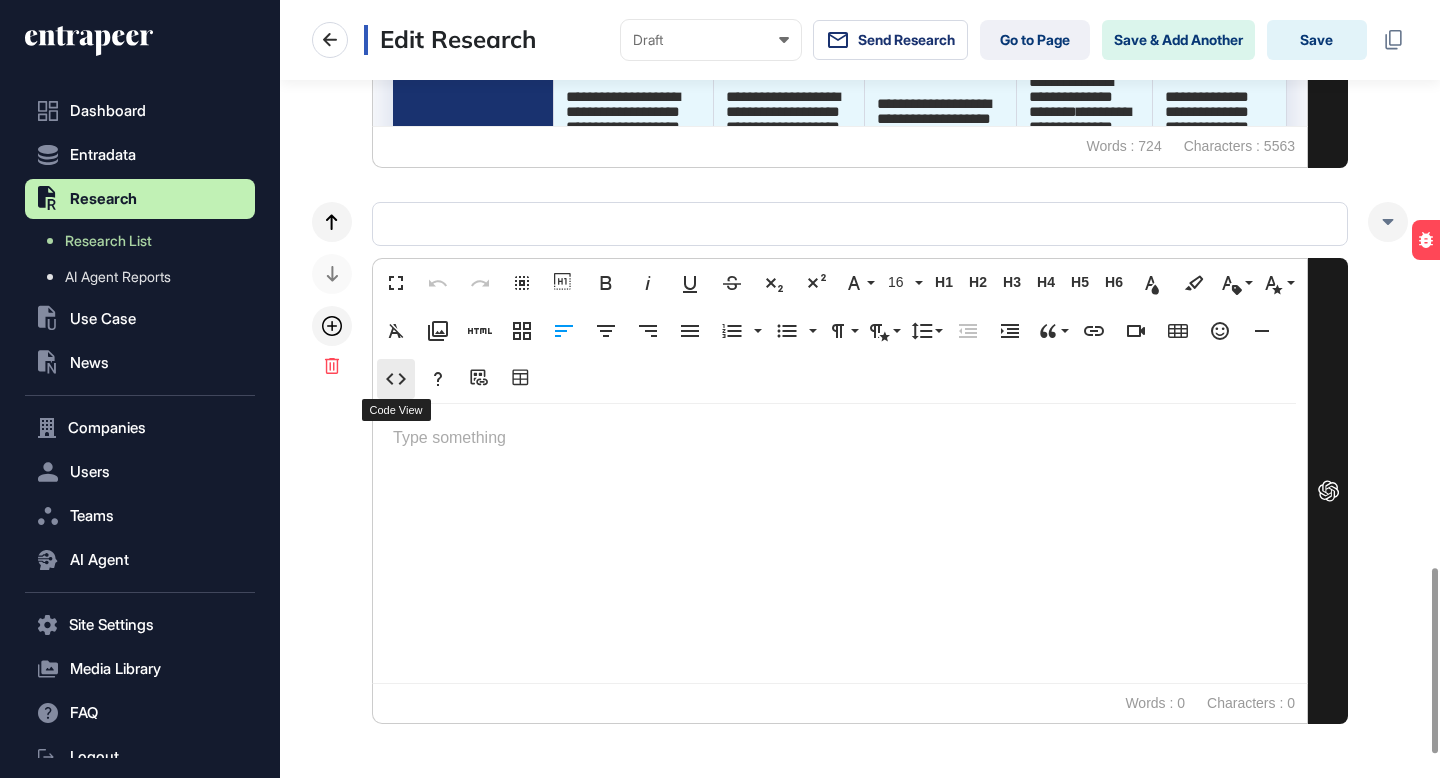 click 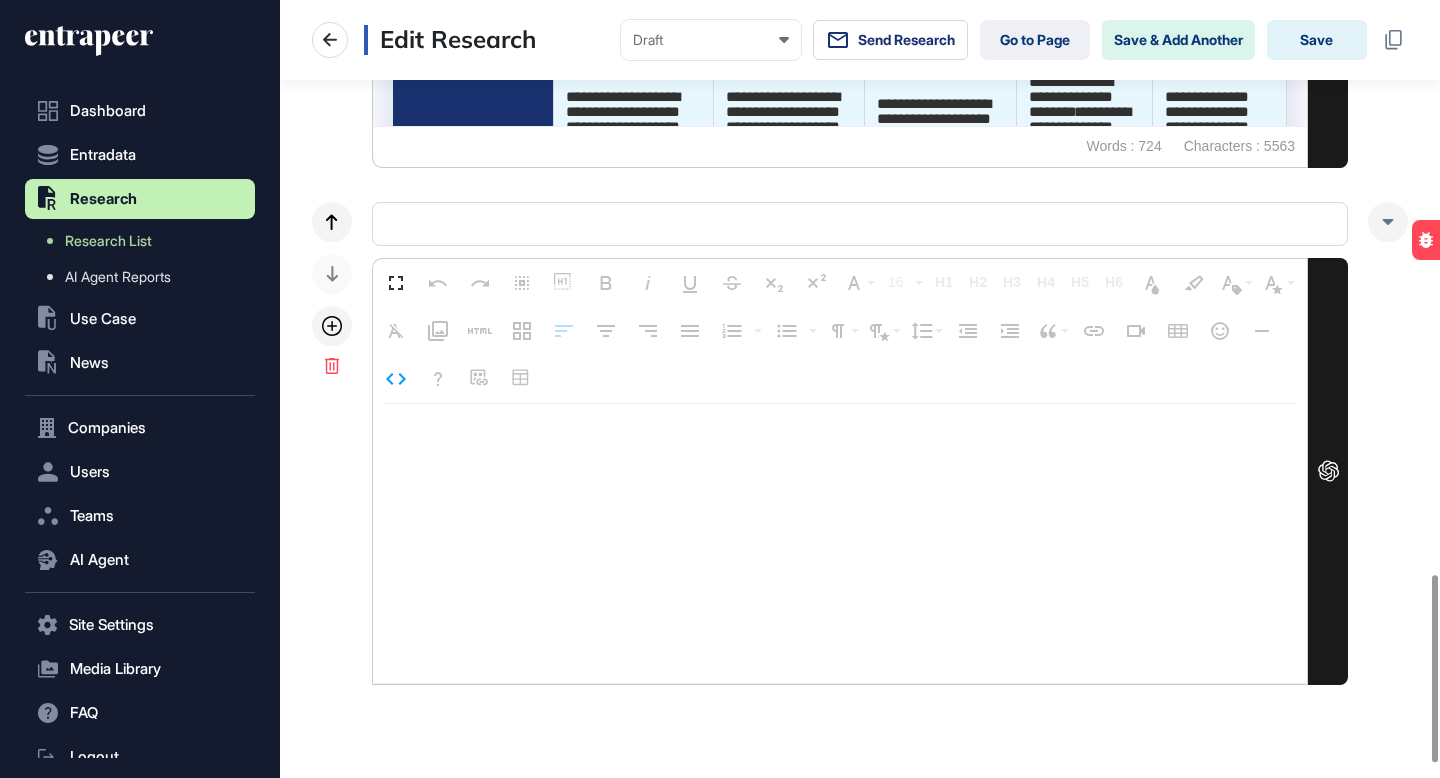 type on "**********" 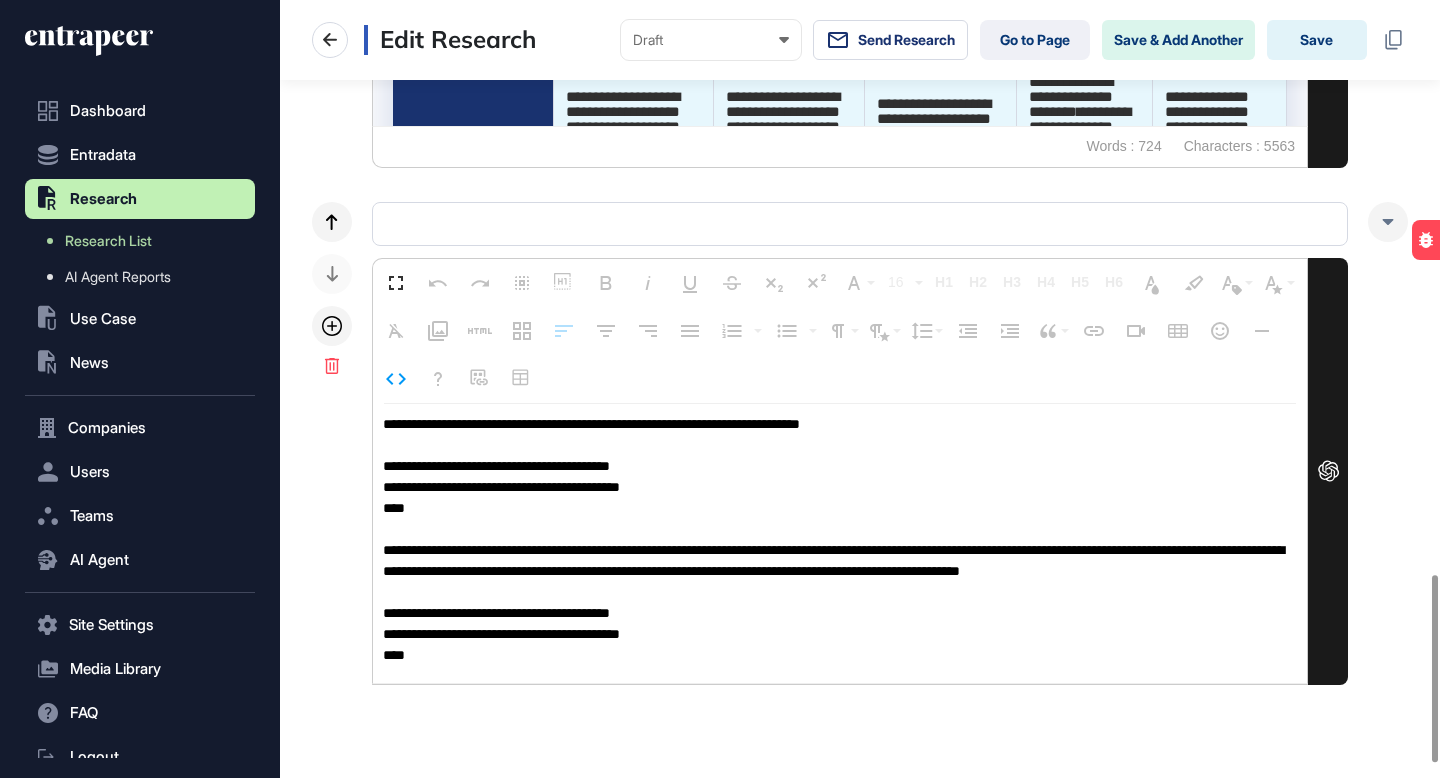 scroll, scrollTop: 8820, scrollLeft: 0, axis: vertical 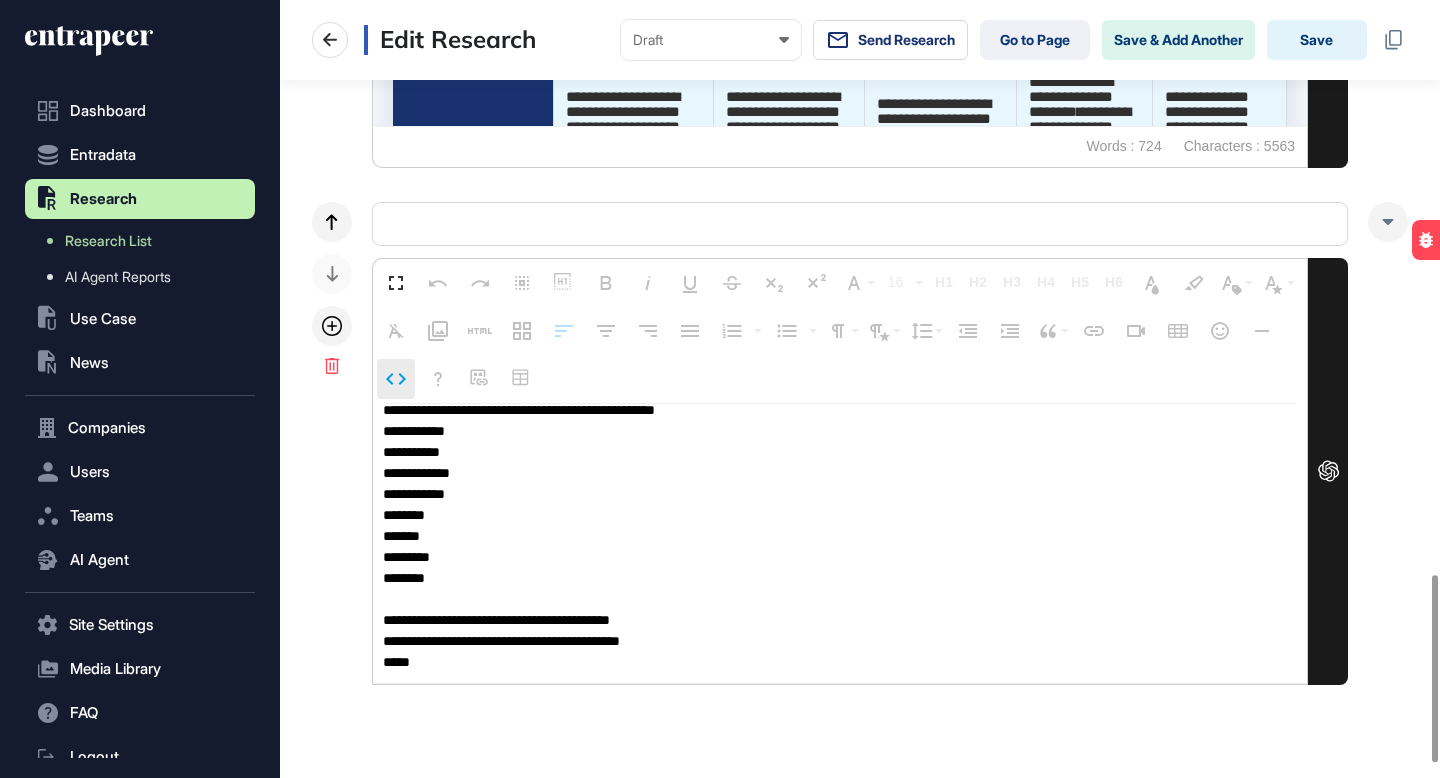 click 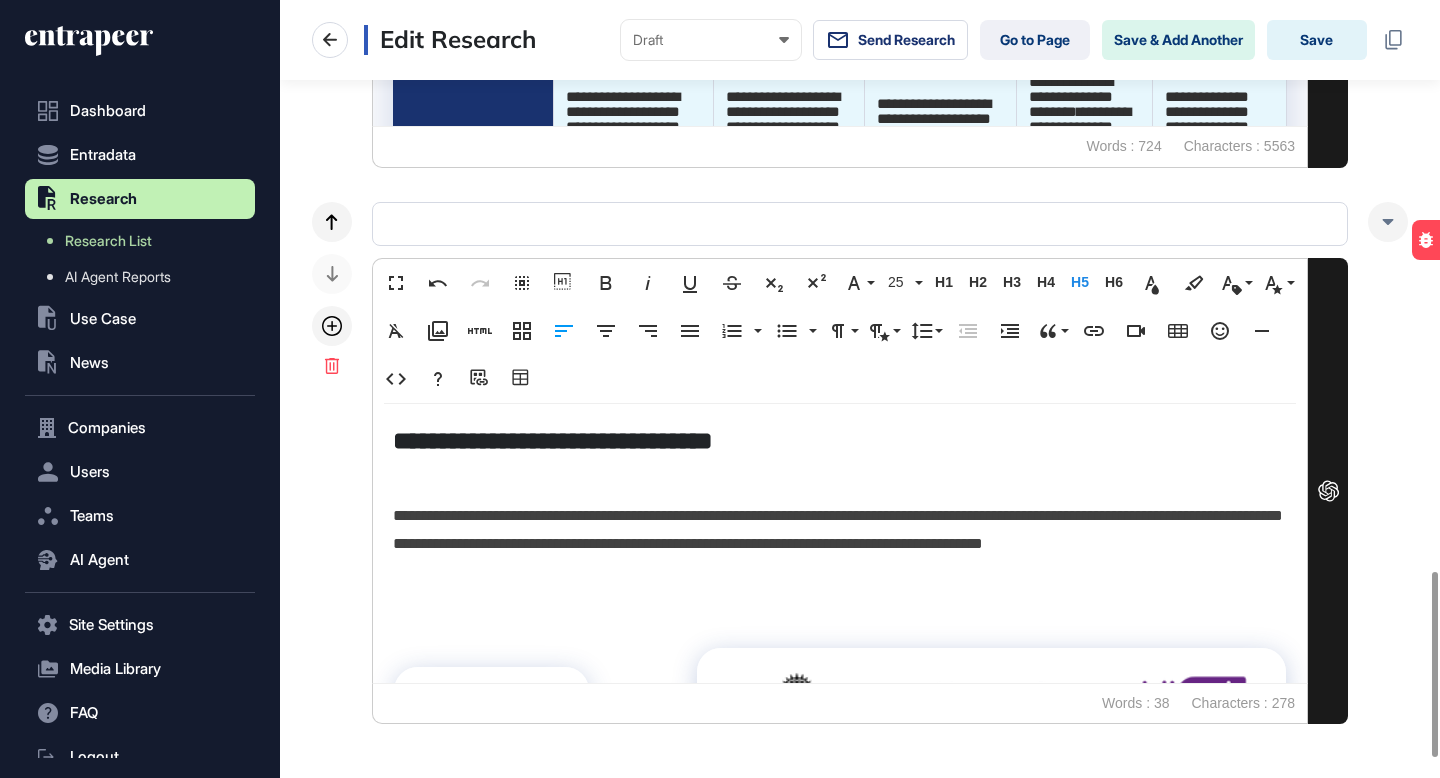 scroll, scrollTop: 2474, scrollLeft: 0, axis: vertical 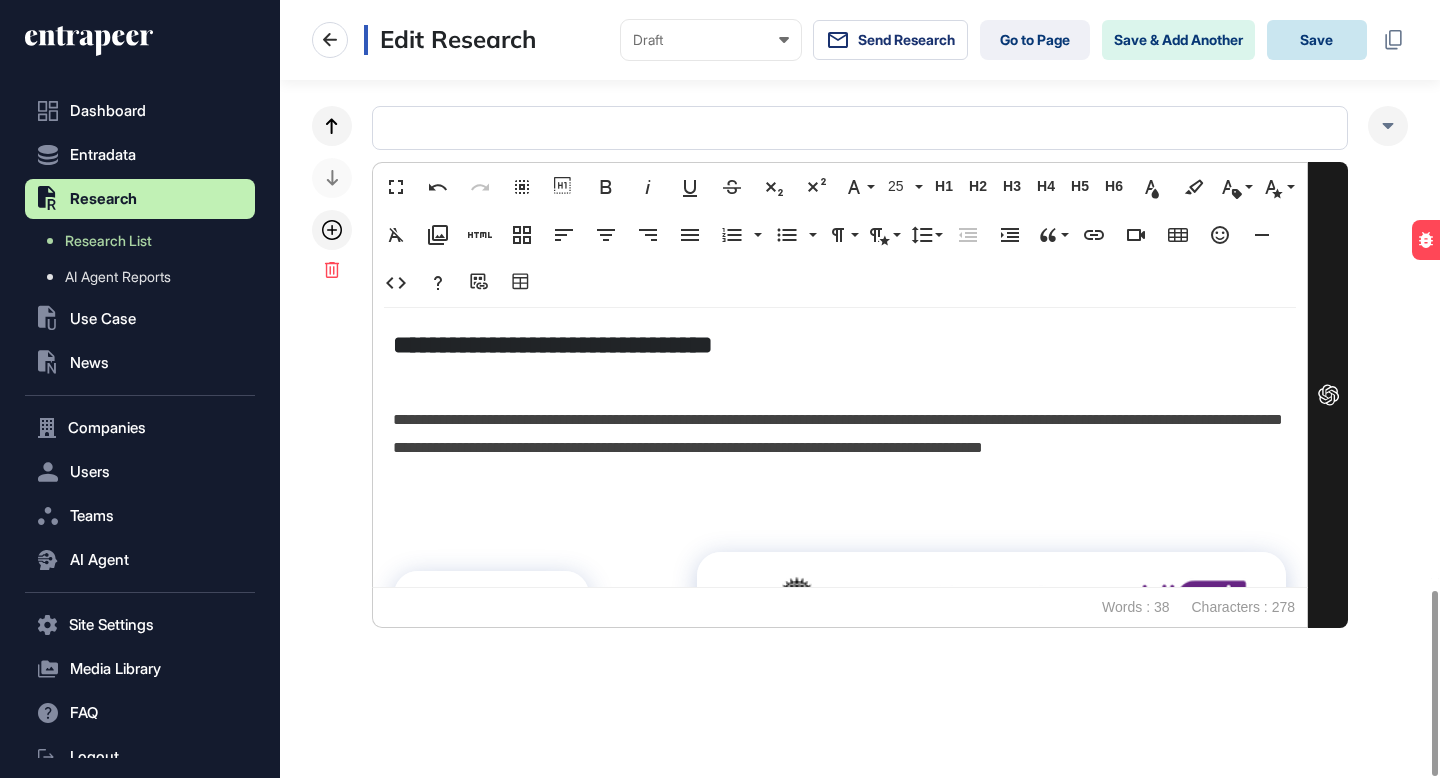 click on "Save" 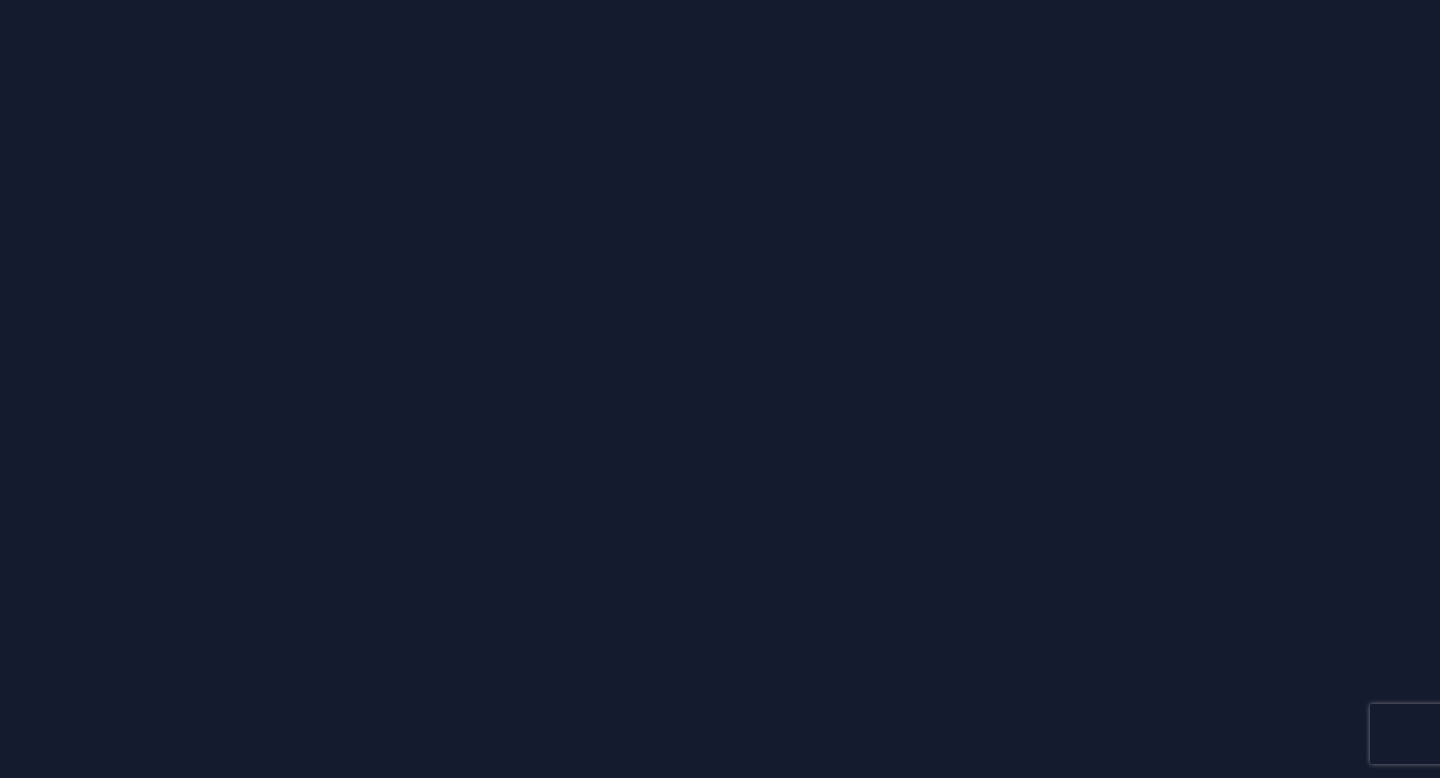 scroll, scrollTop: 0, scrollLeft: 0, axis: both 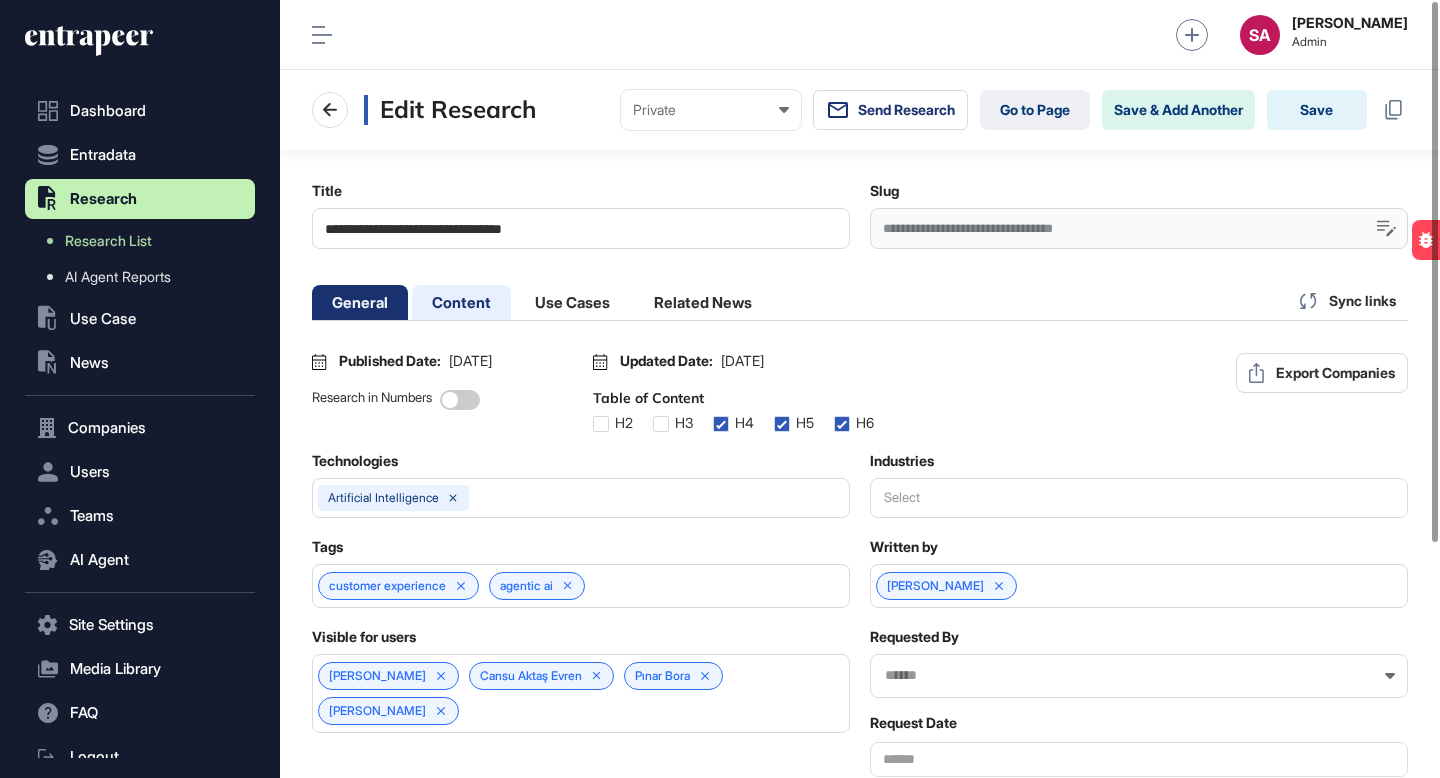click on "Content" 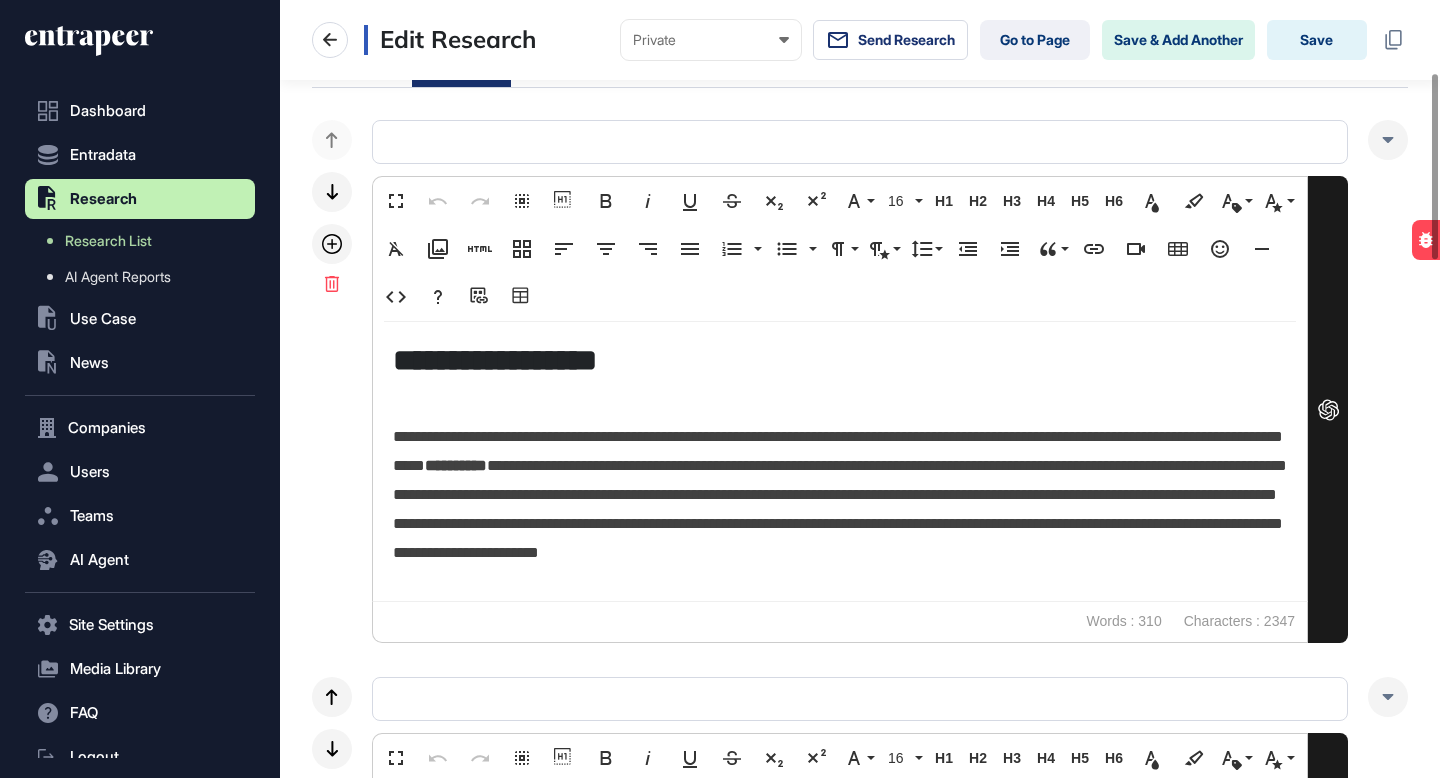 scroll, scrollTop: 303, scrollLeft: 0, axis: vertical 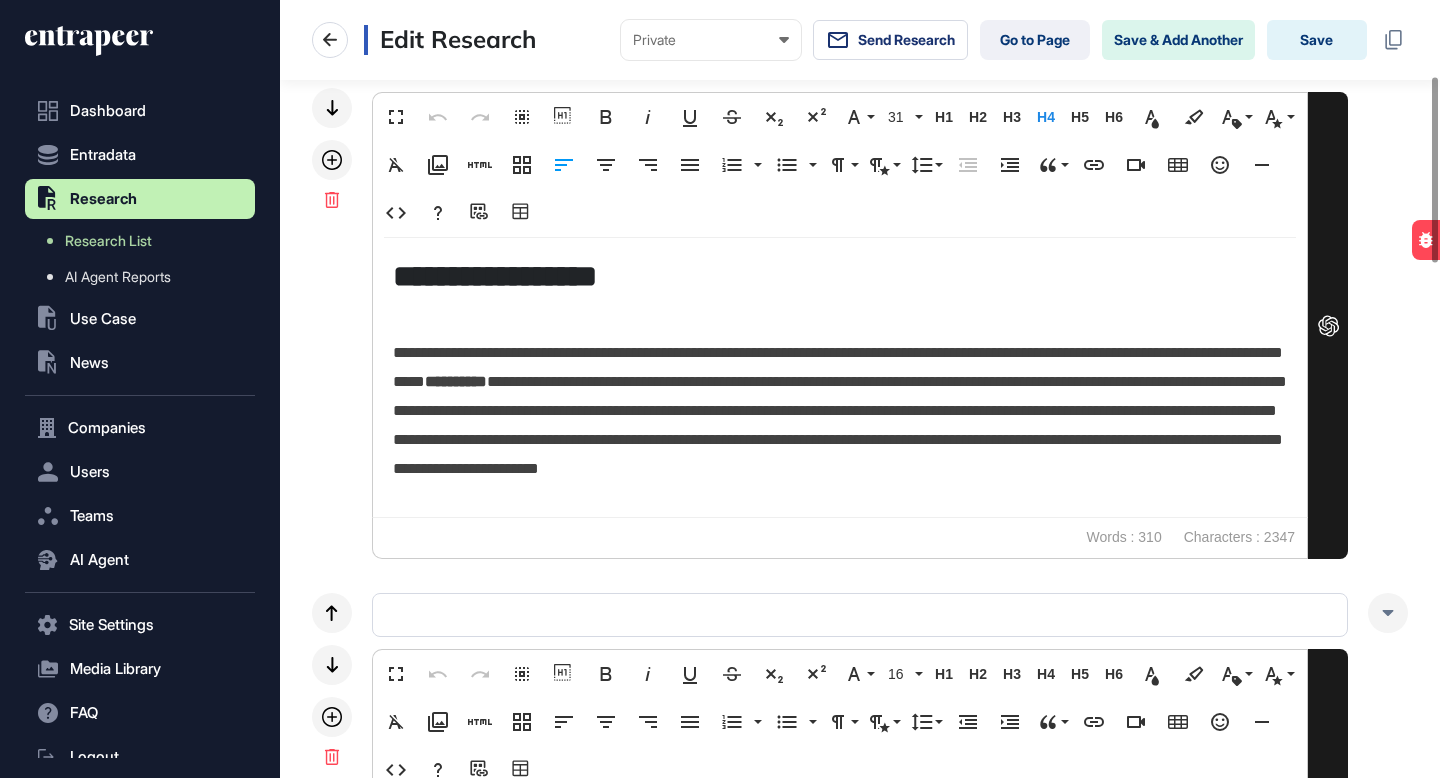 click on "**********" at bounding box center [840, 276] 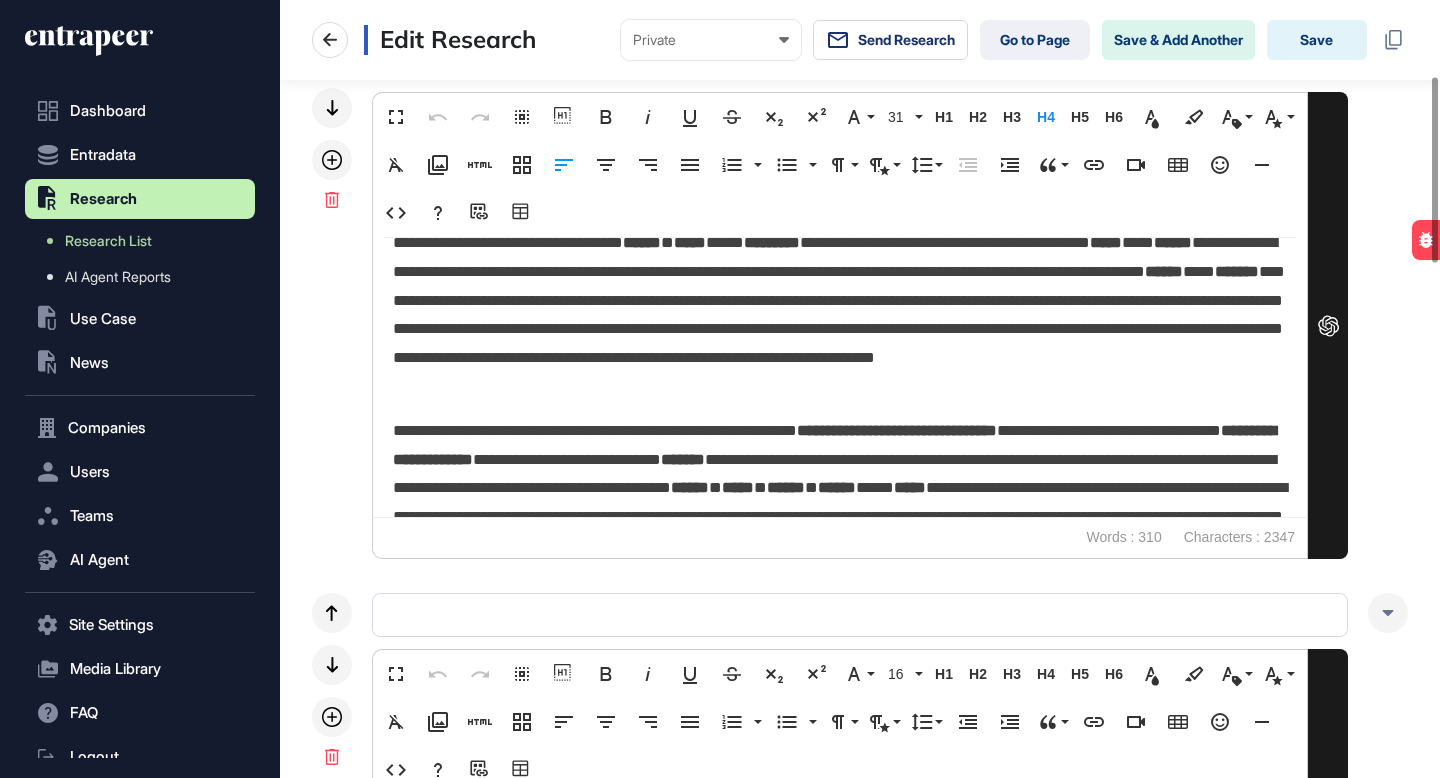 scroll, scrollTop: 394, scrollLeft: 0, axis: vertical 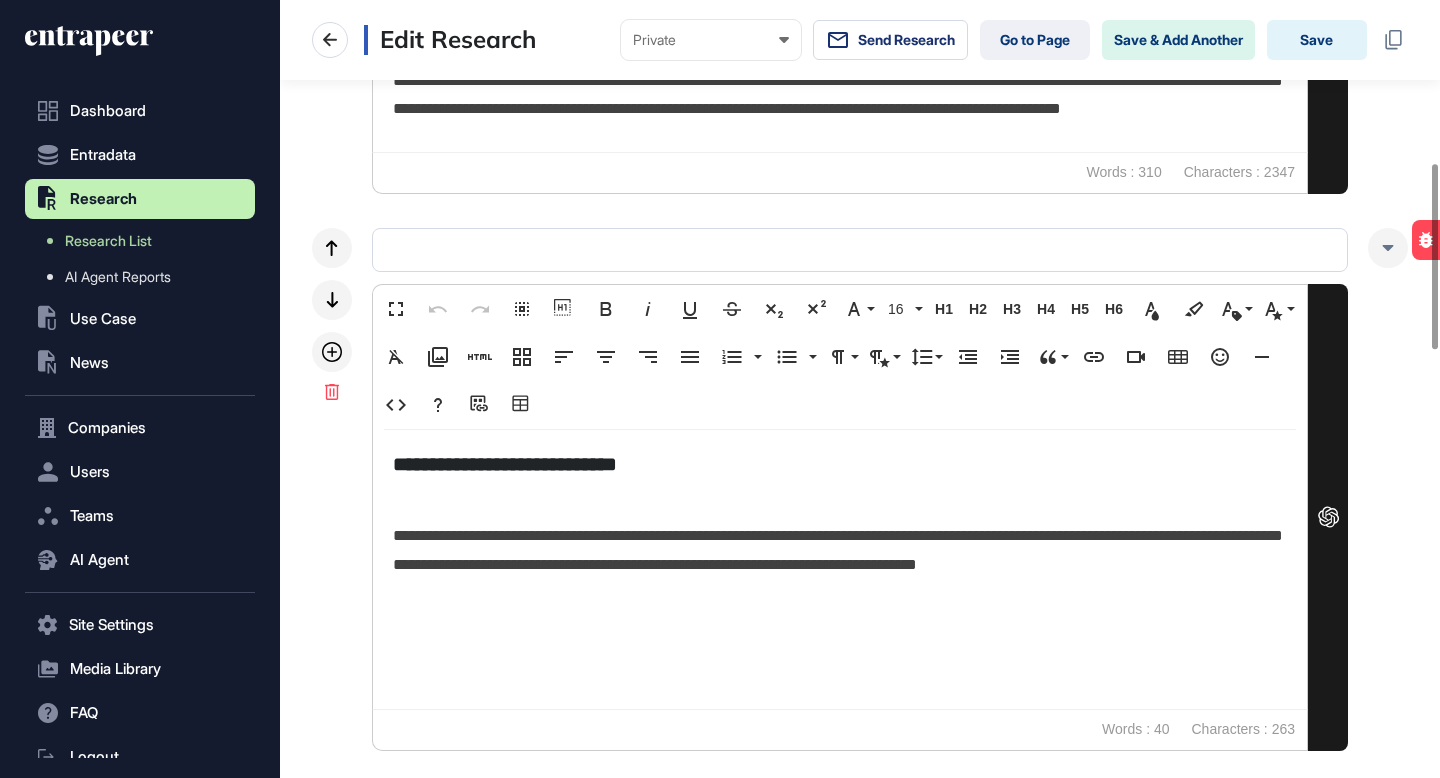 click on "**********" at bounding box center [840, 464] 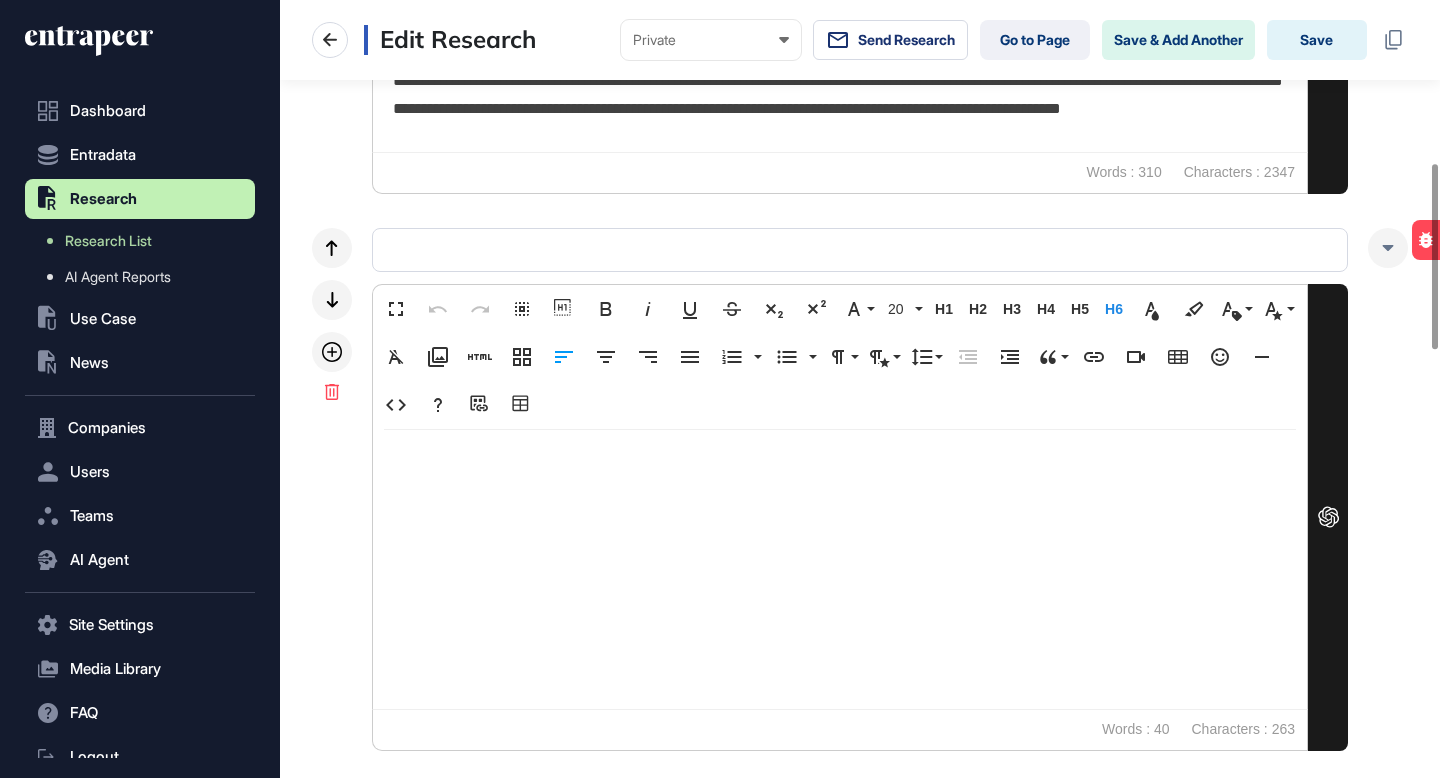 scroll, scrollTop: 312, scrollLeft: 0, axis: vertical 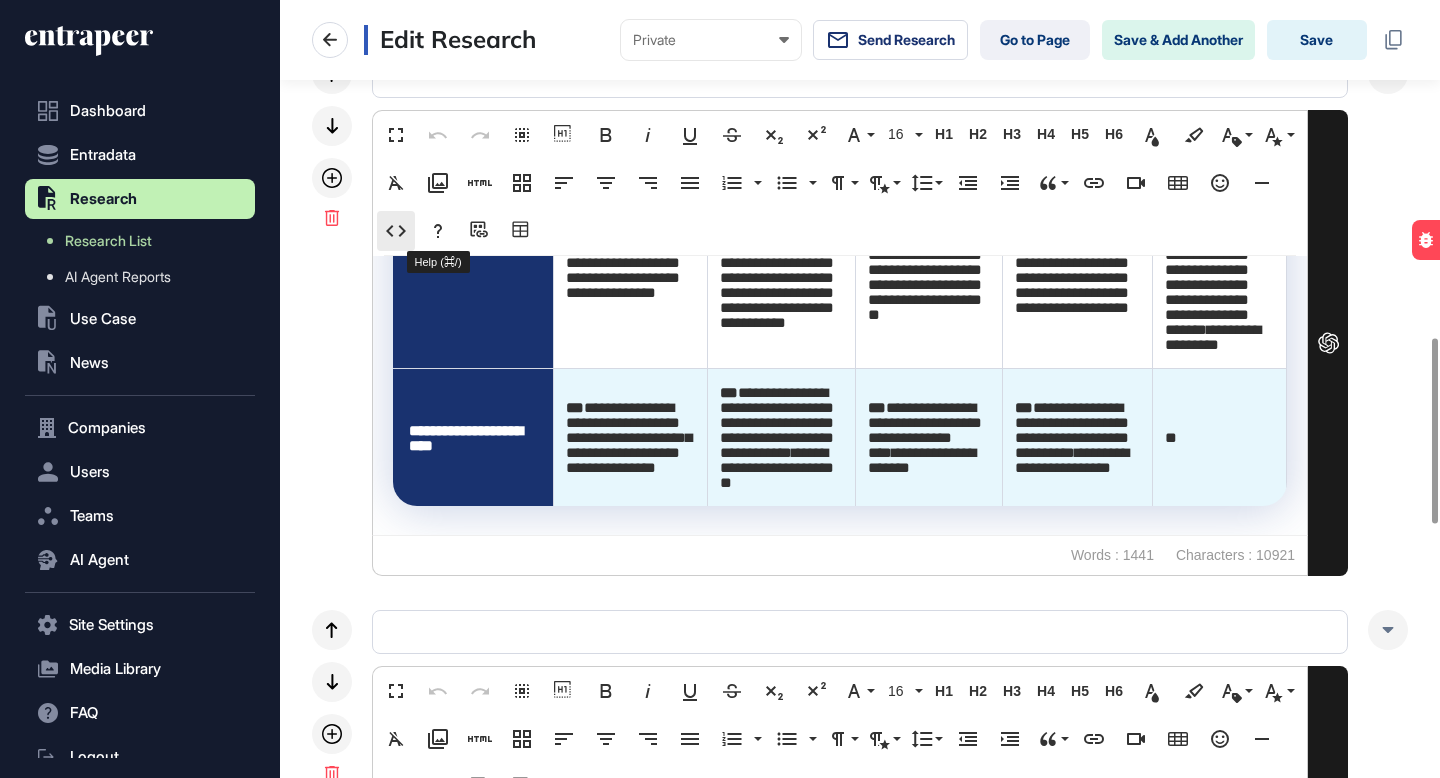 click 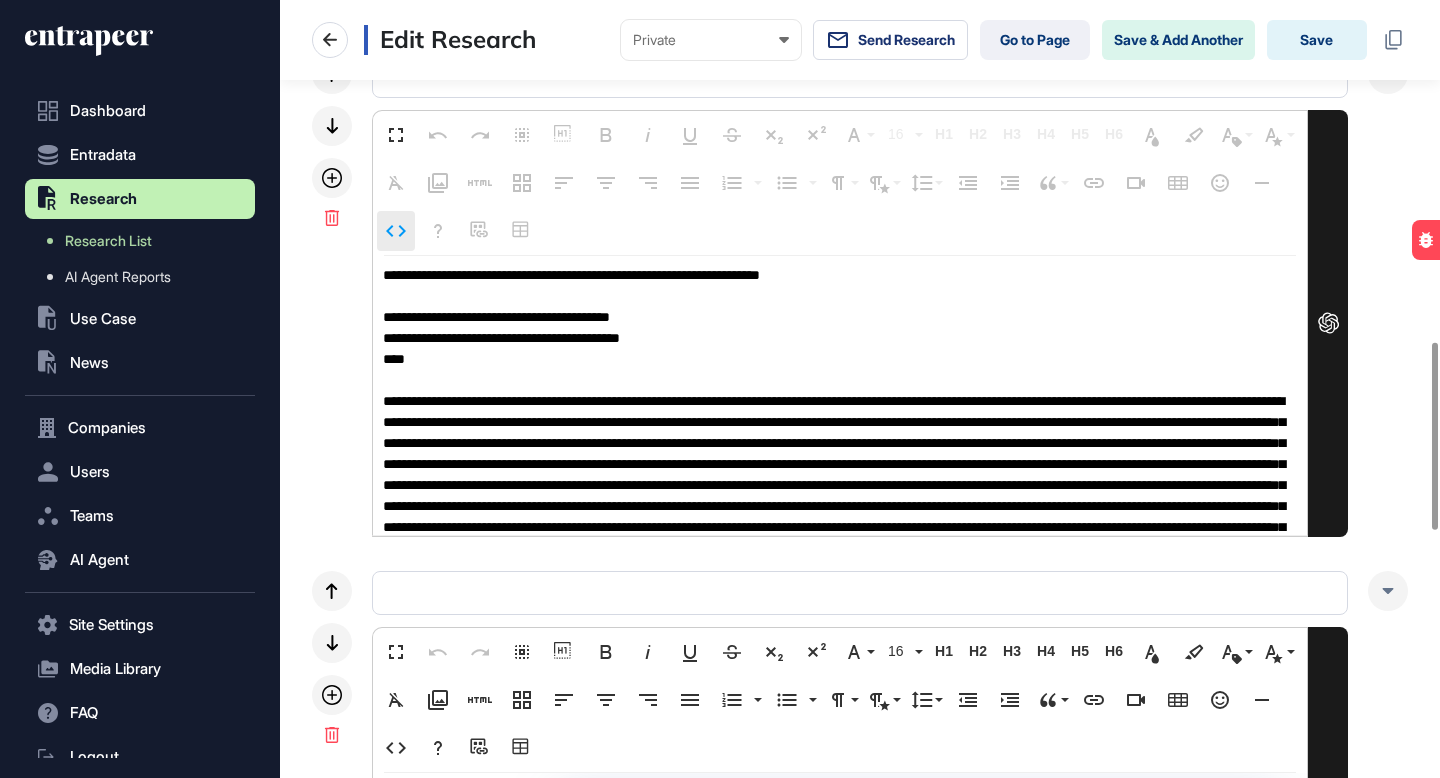 scroll, scrollTop: 1, scrollLeft: 0, axis: vertical 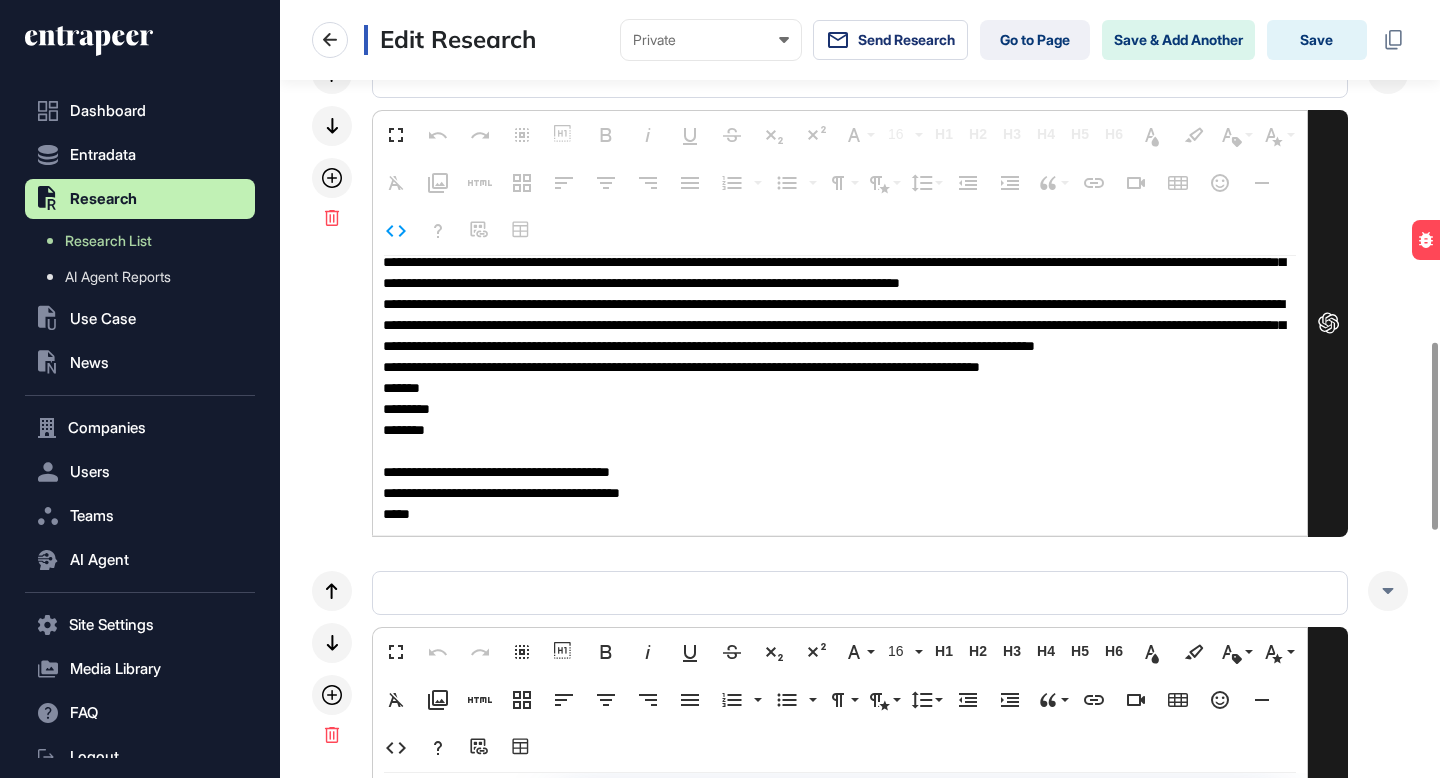 click at bounding box center (840, 395) 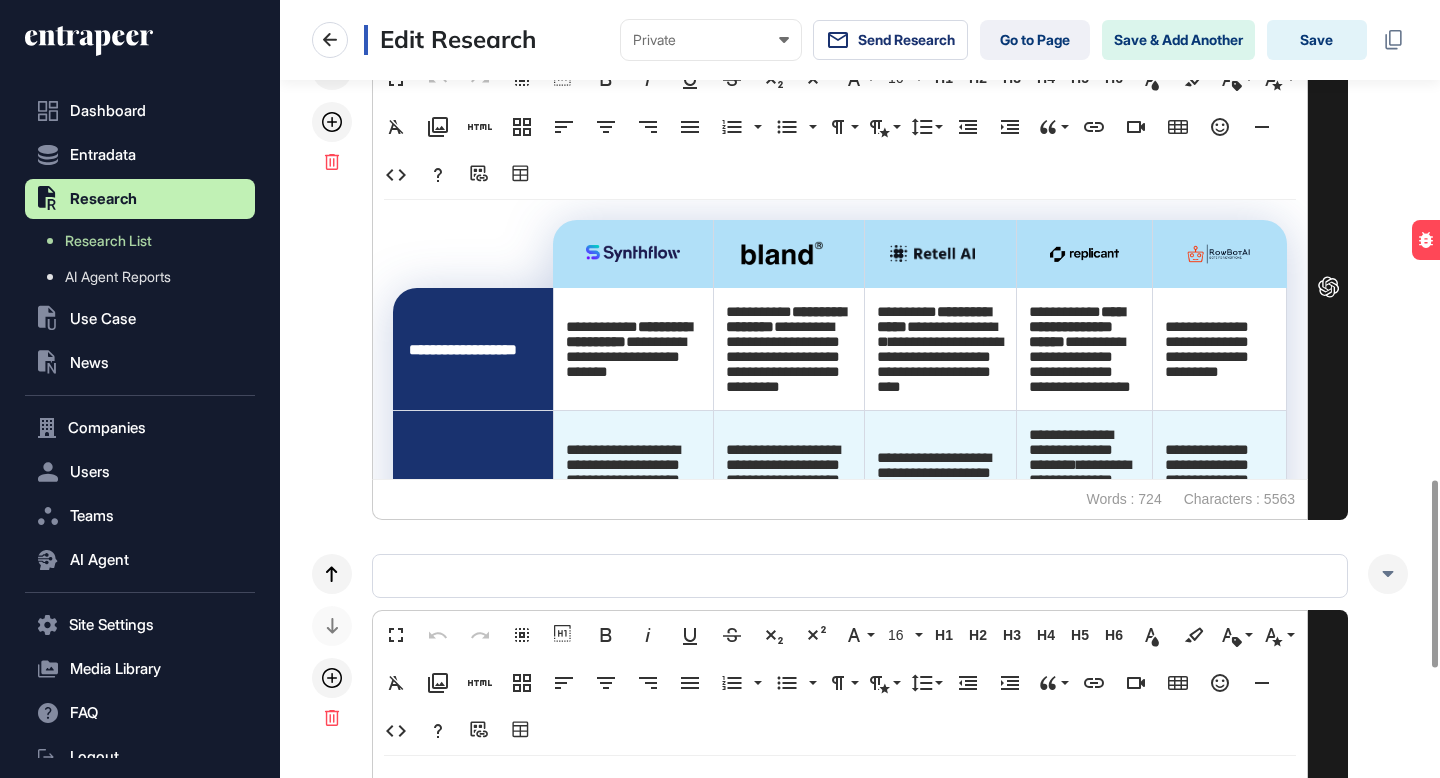 scroll, scrollTop: 1987, scrollLeft: 0, axis: vertical 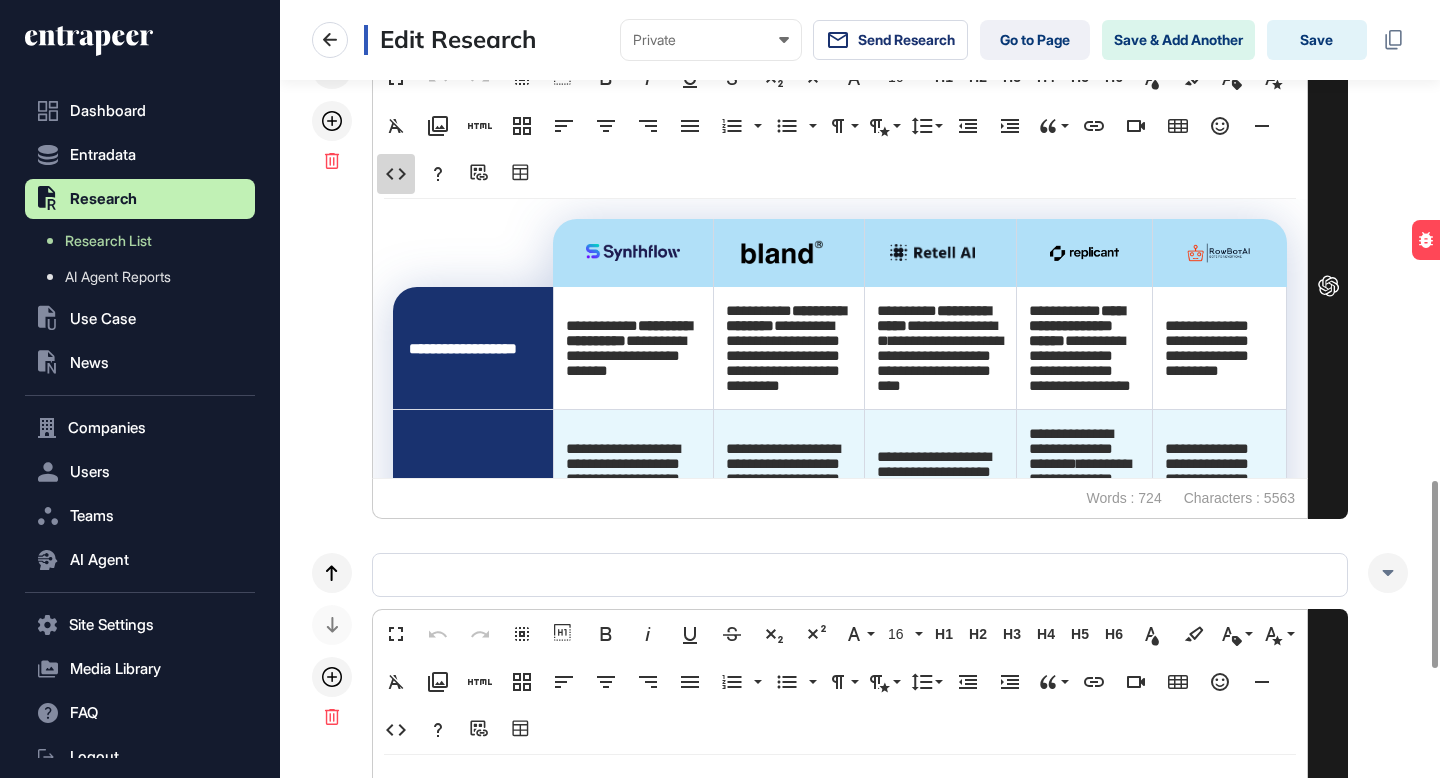 click 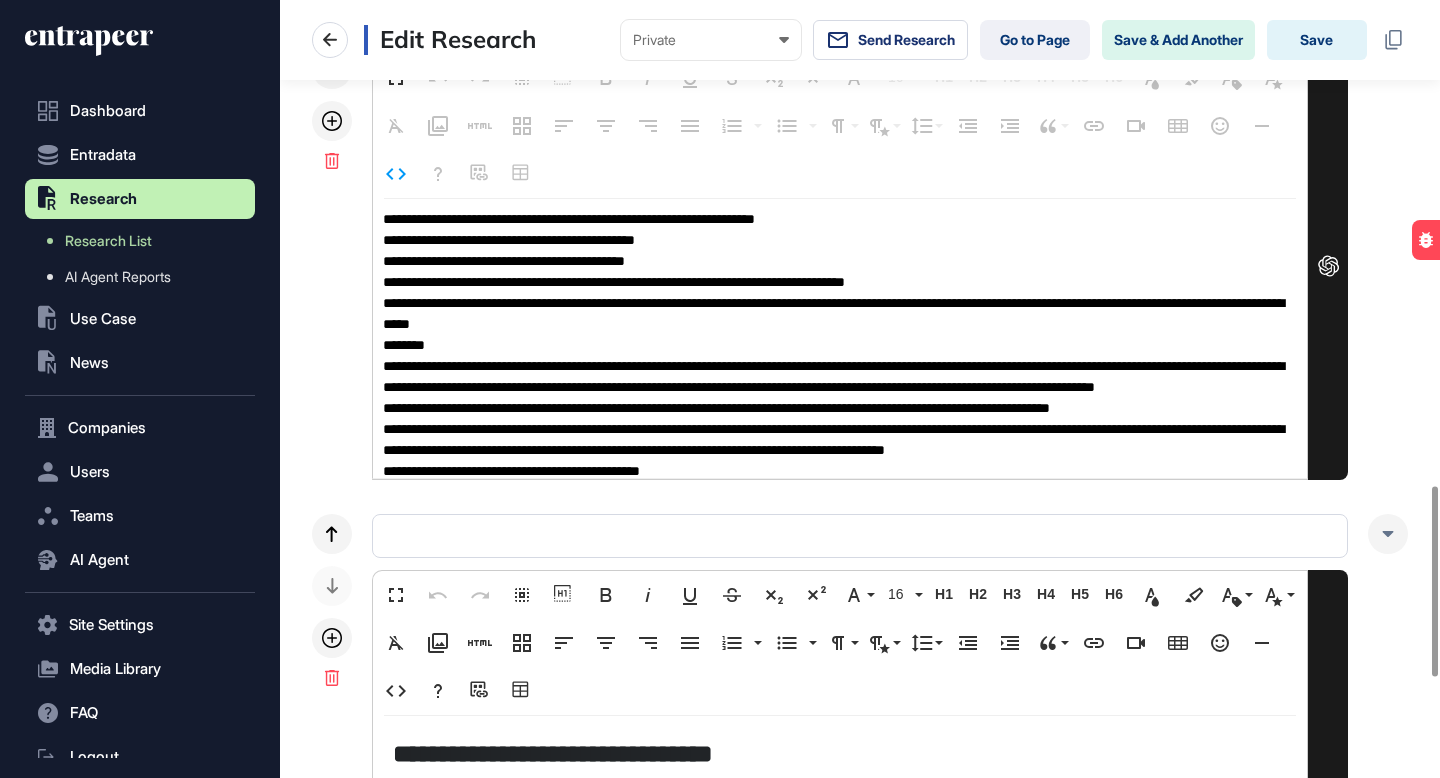 scroll, scrollTop: 6460, scrollLeft: 0, axis: vertical 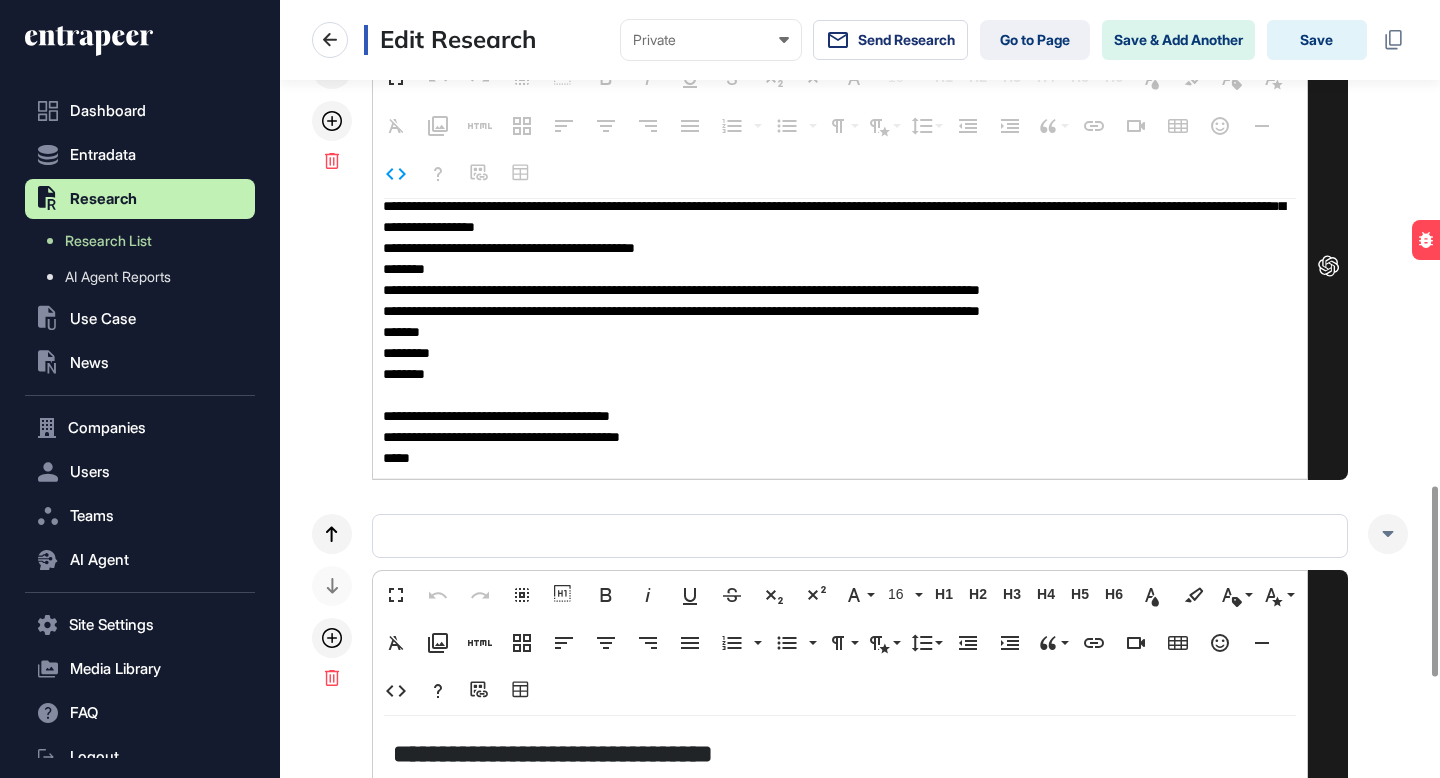 click at bounding box center (840, 339) 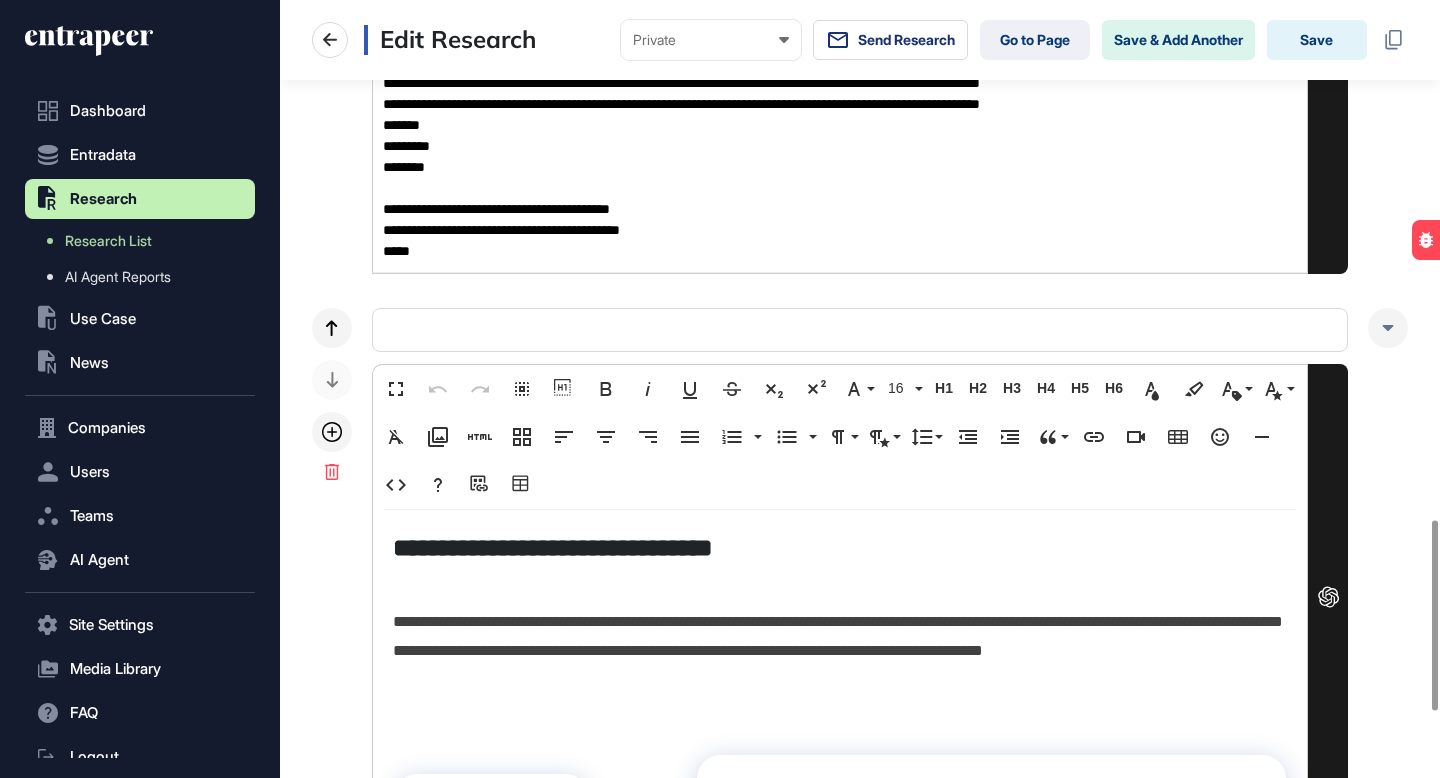 scroll, scrollTop: 2199, scrollLeft: 0, axis: vertical 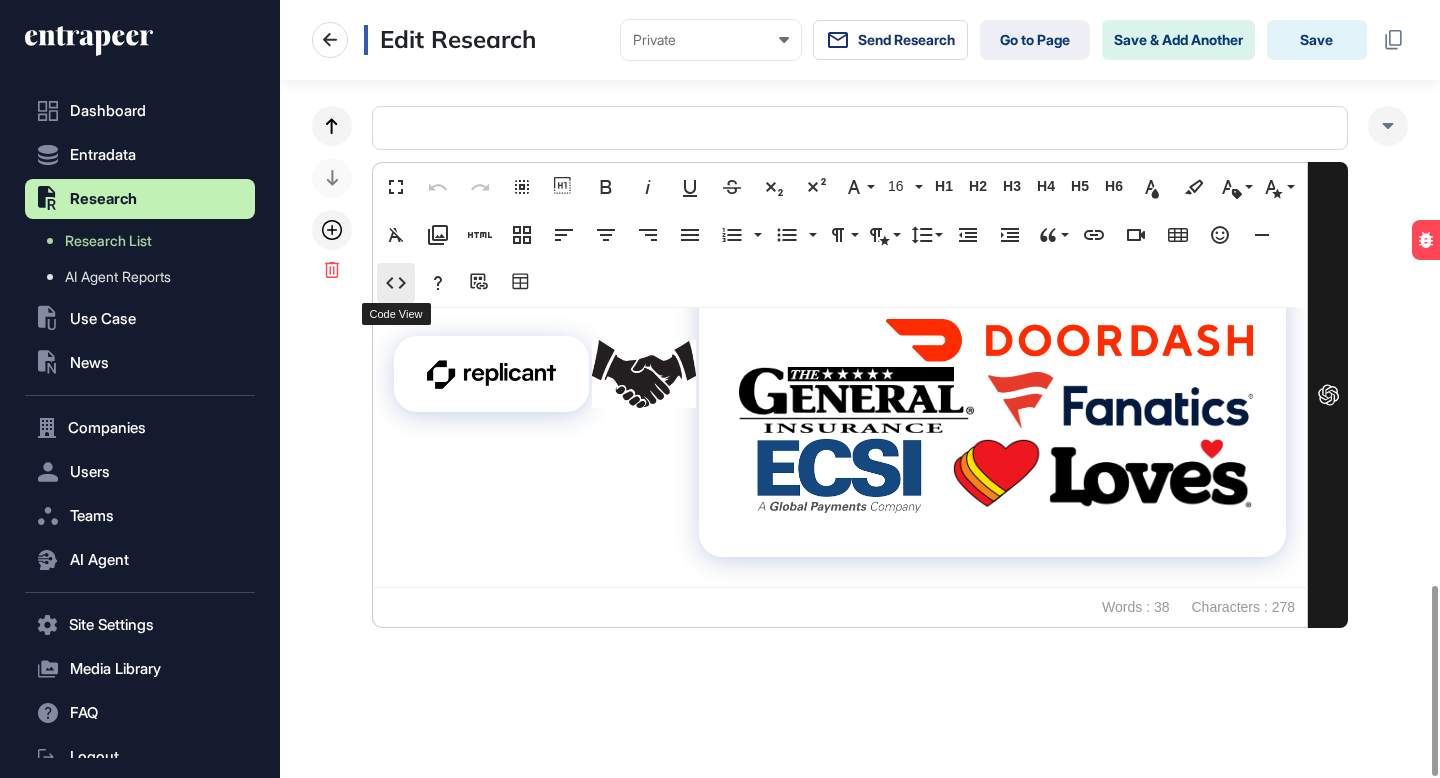 click 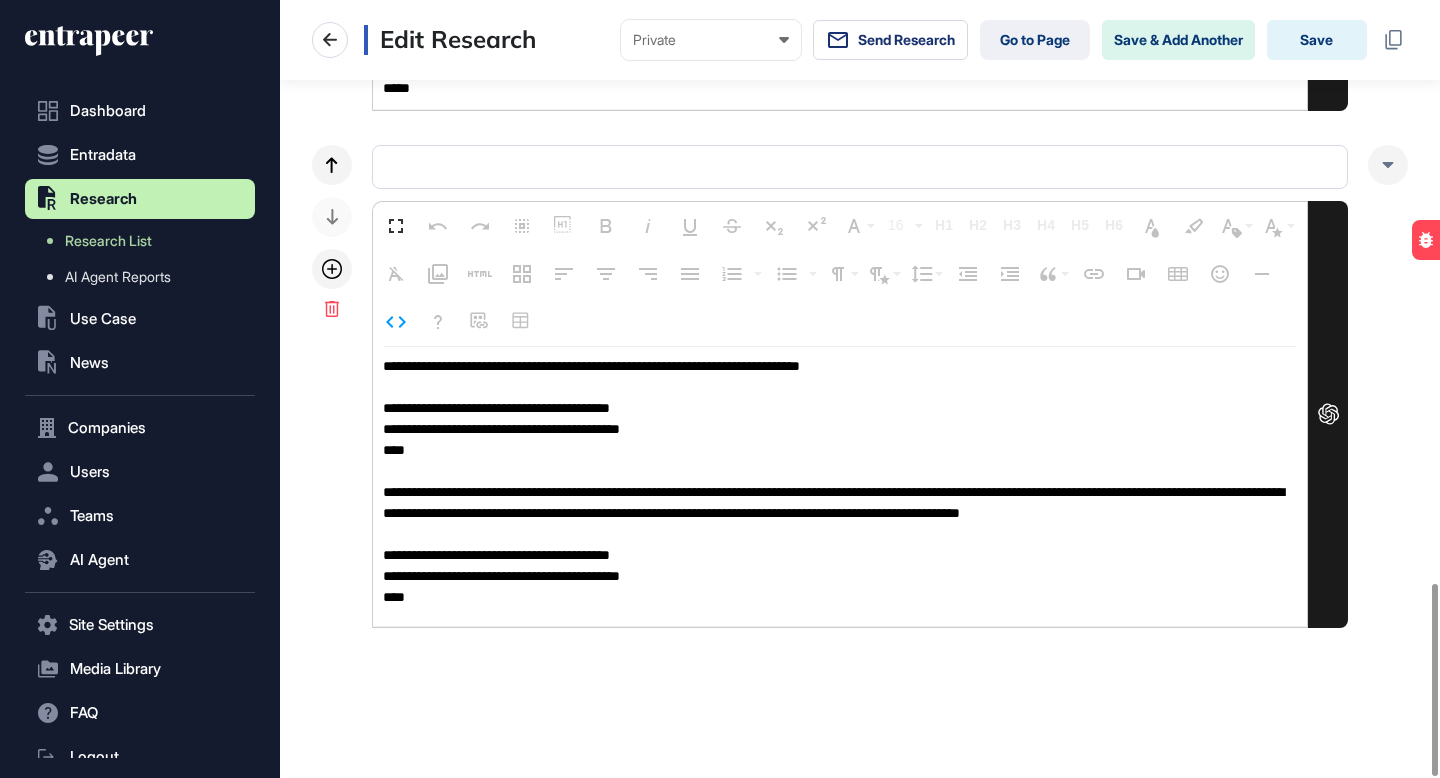 scroll, scrollTop: 1, scrollLeft: 0, axis: vertical 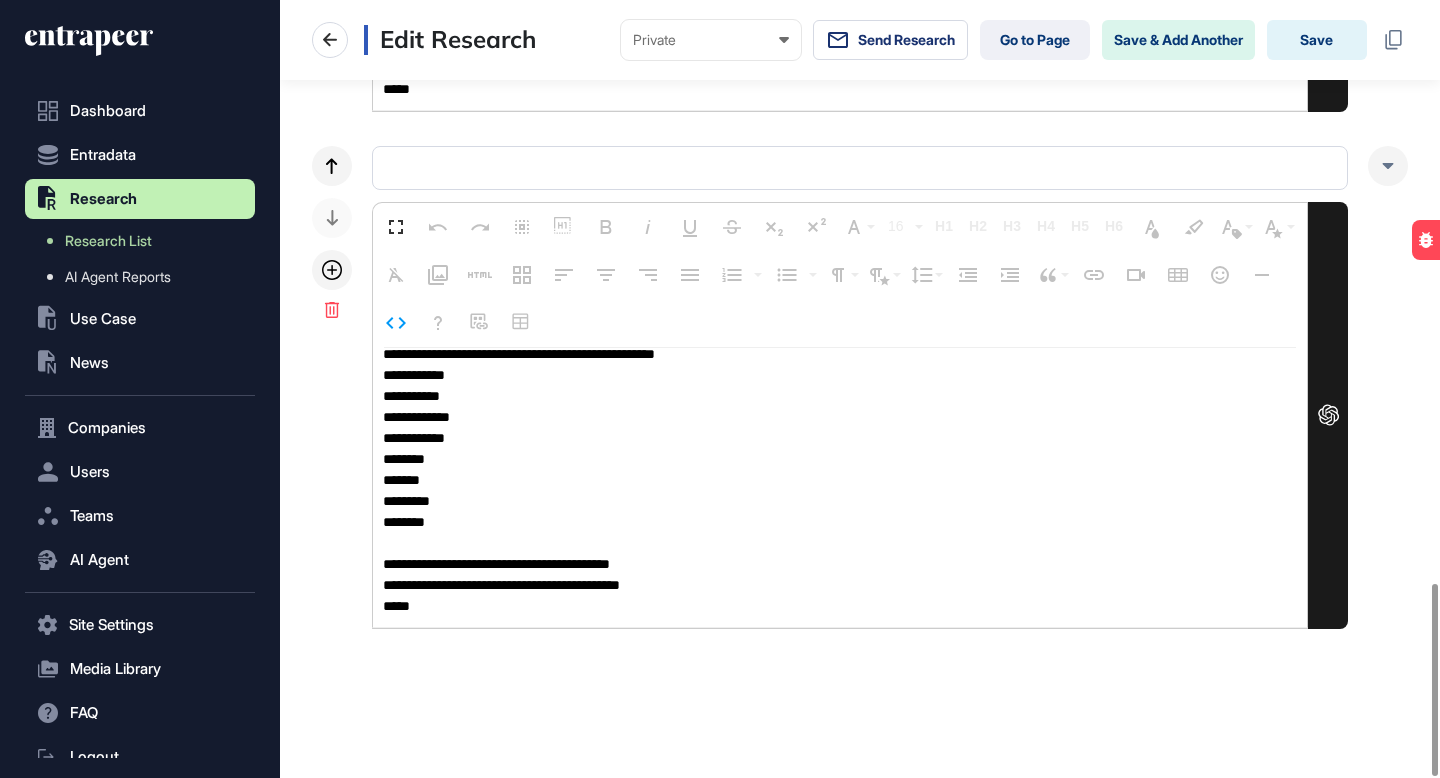 click at bounding box center (840, 487) 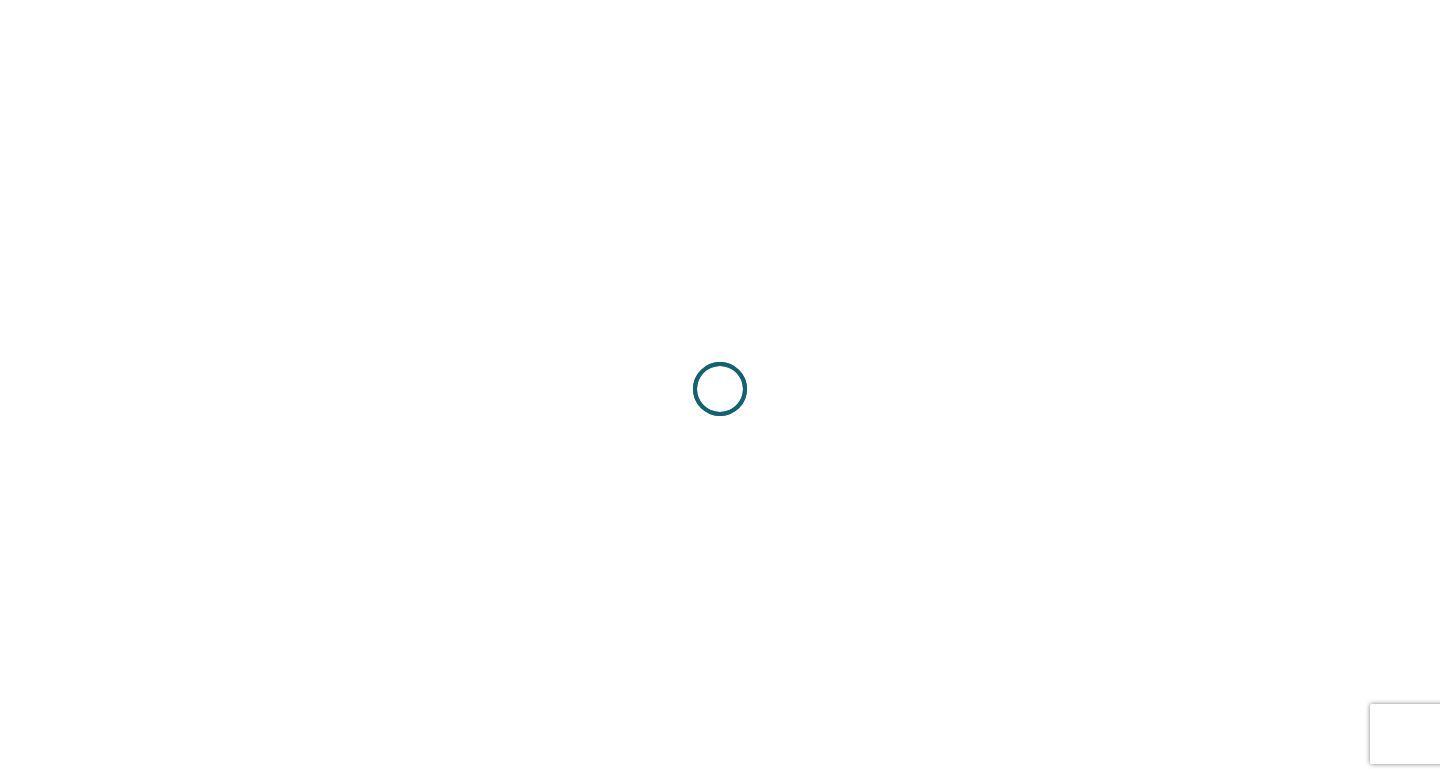 scroll, scrollTop: 0, scrollLeft: 0, axis: both 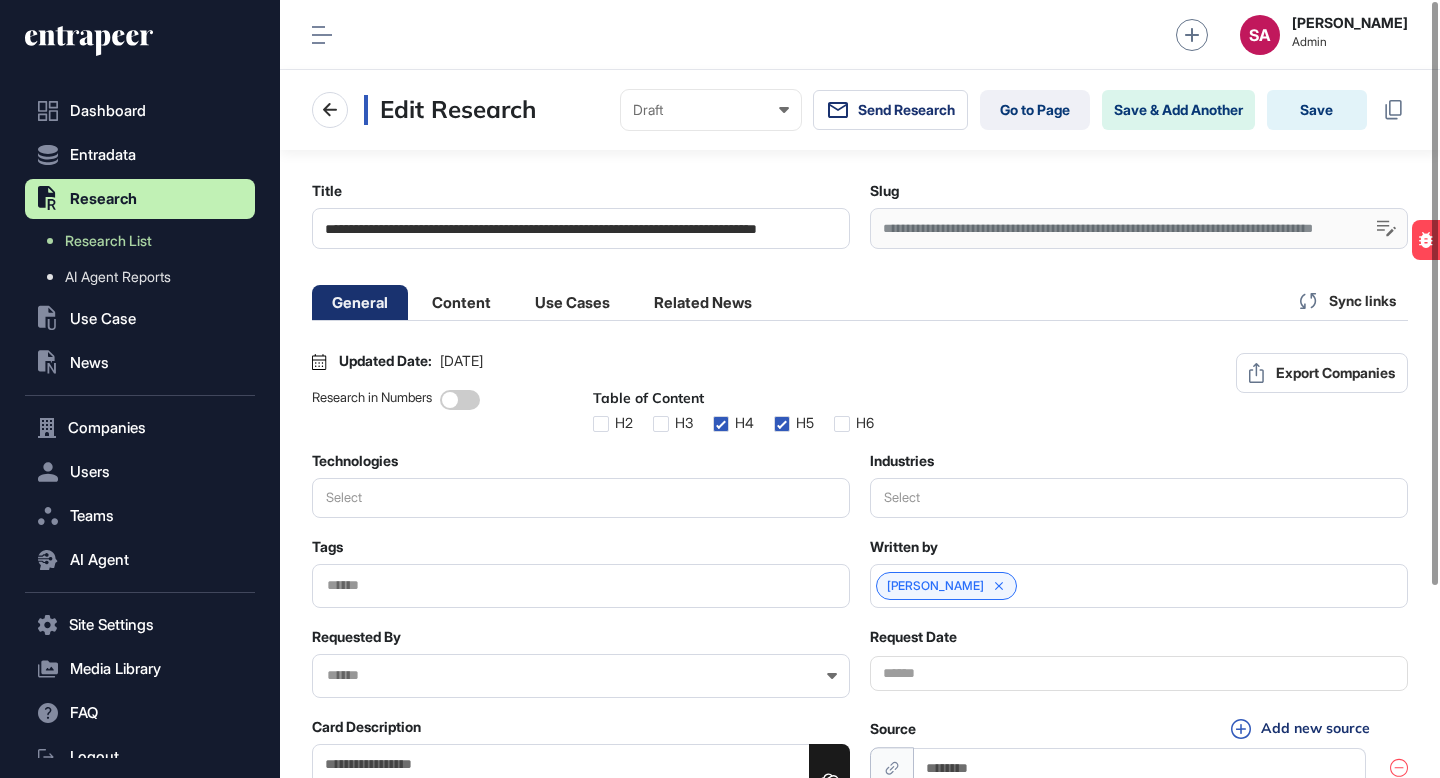 click on "Content" 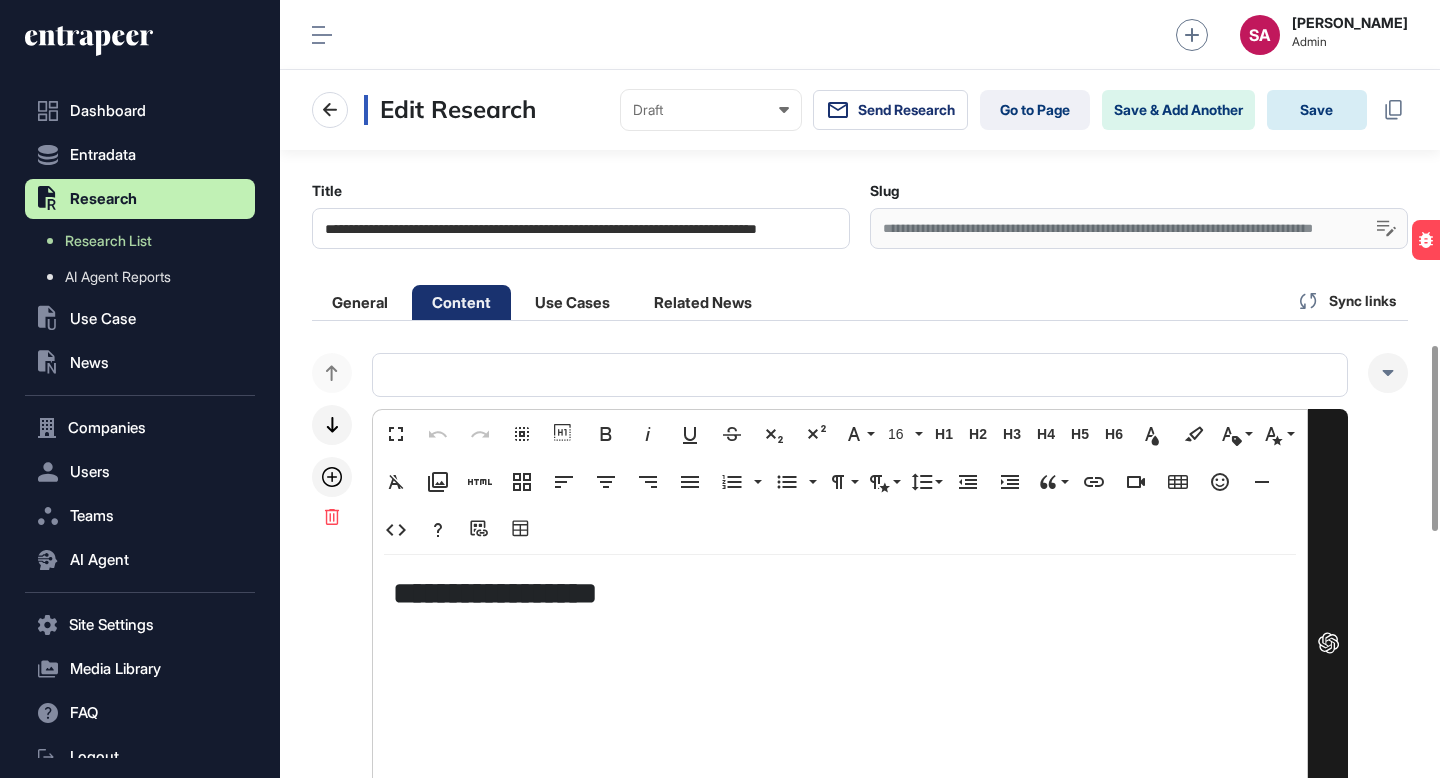 scroll, scrollTop: 1445, scrollLeft: 0, axis: vertical 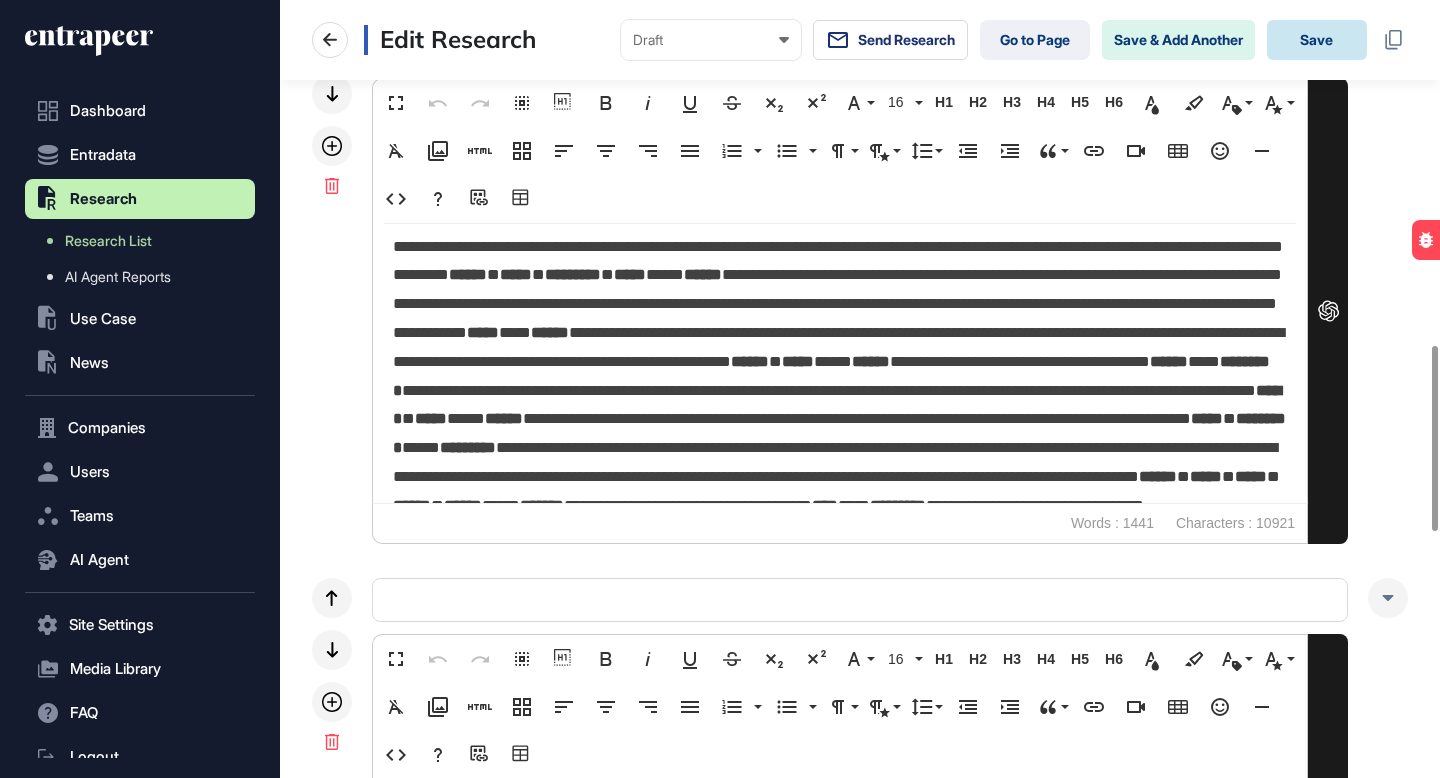 click on "Save" 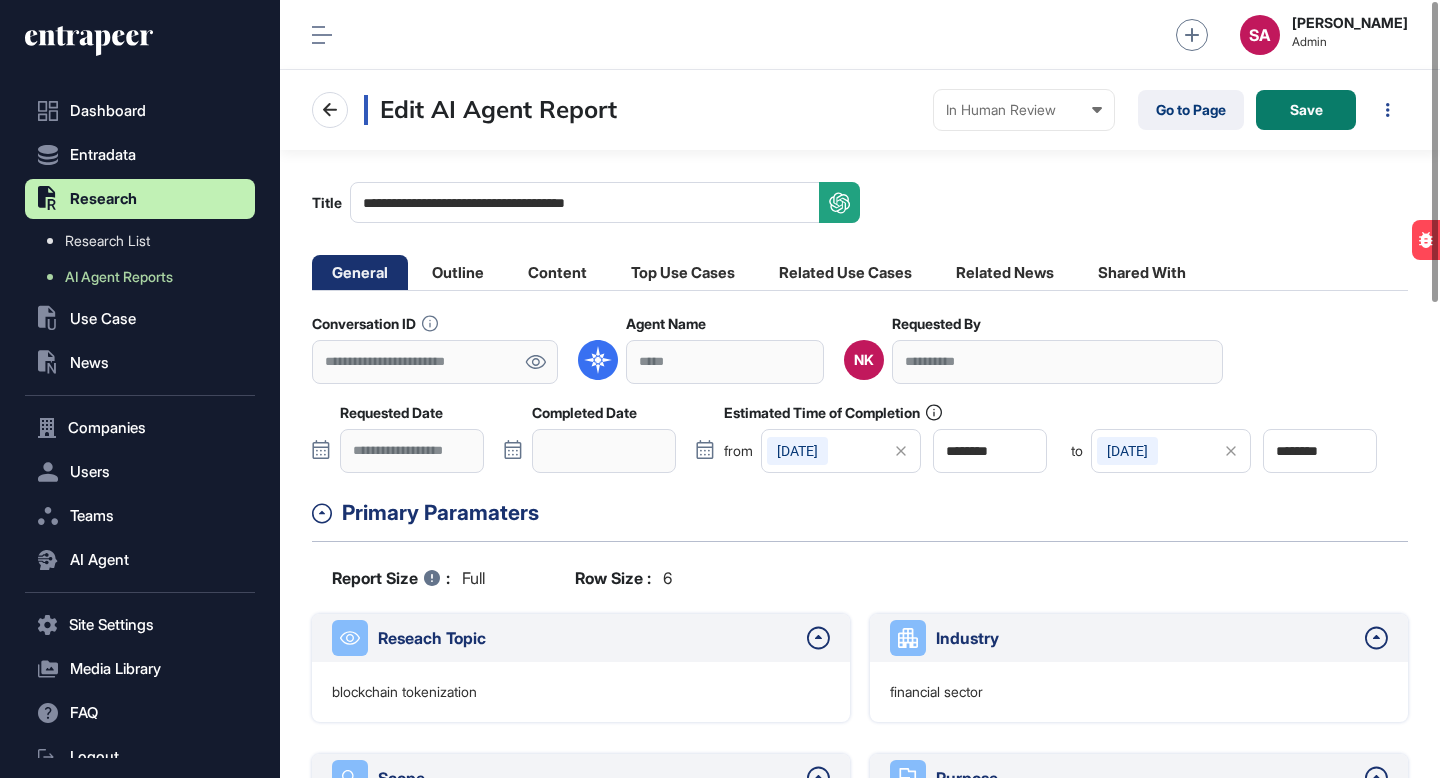 scroll, scrollTop: 0, scrollLeft: 0, axis: both 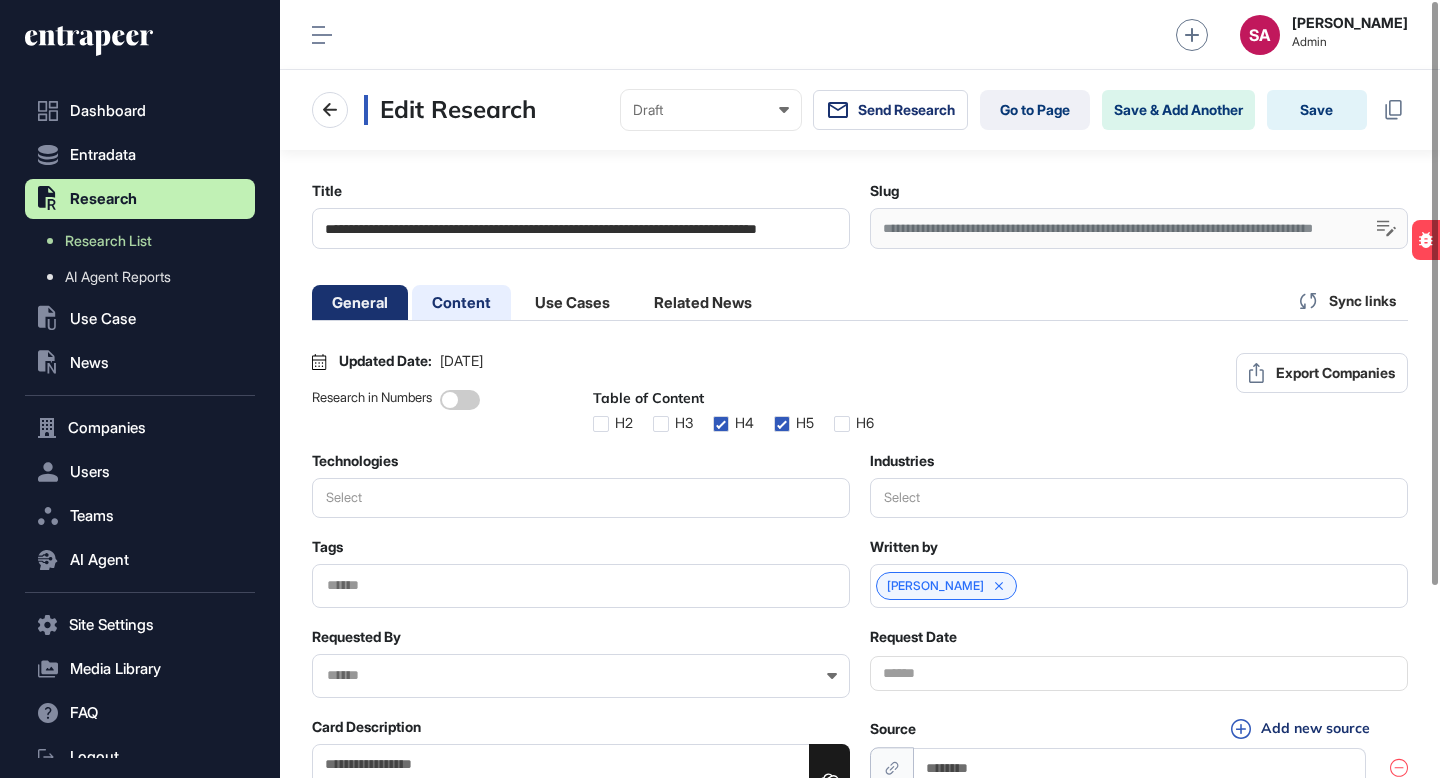 click on "Content" 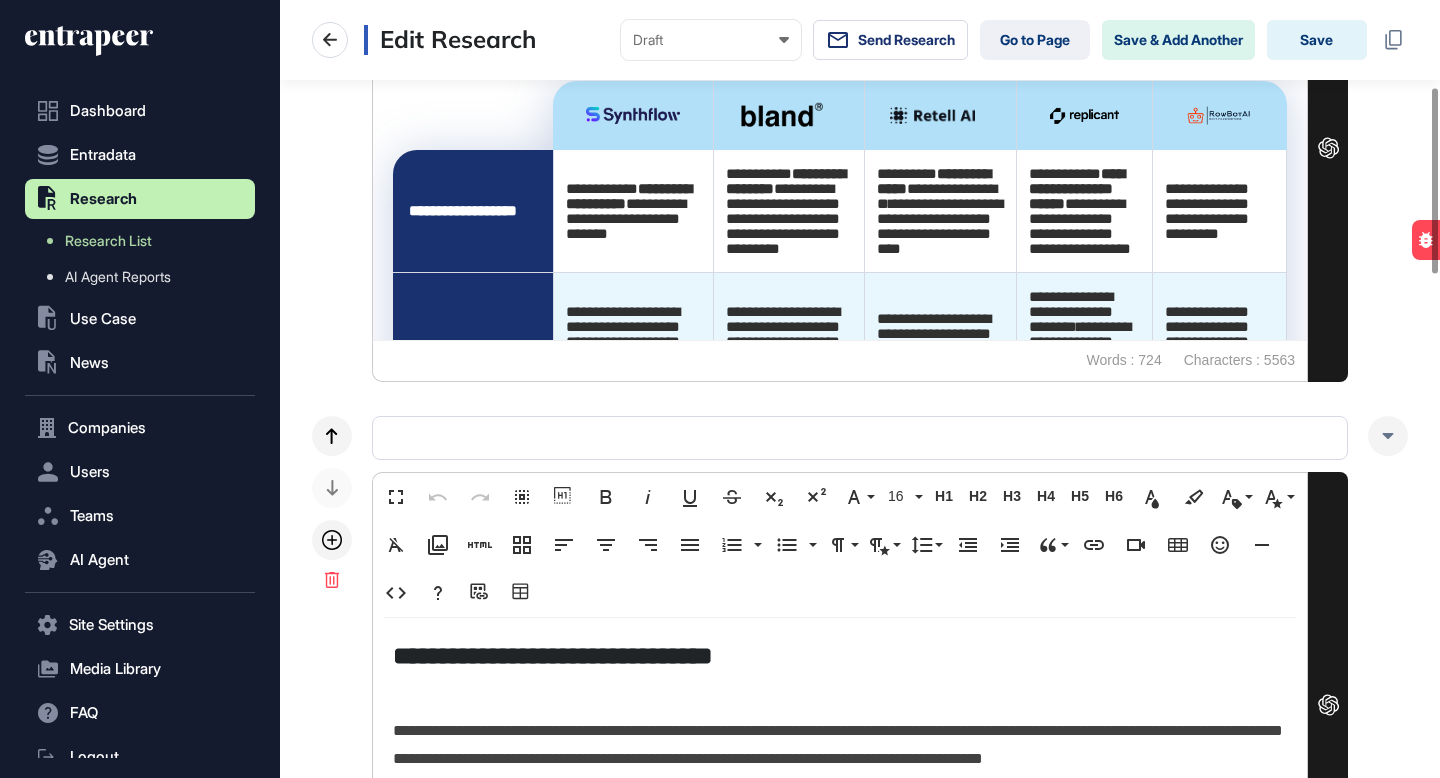 scroll, scrollTop: 2474, scrollLeft: 0, axis: vertical 